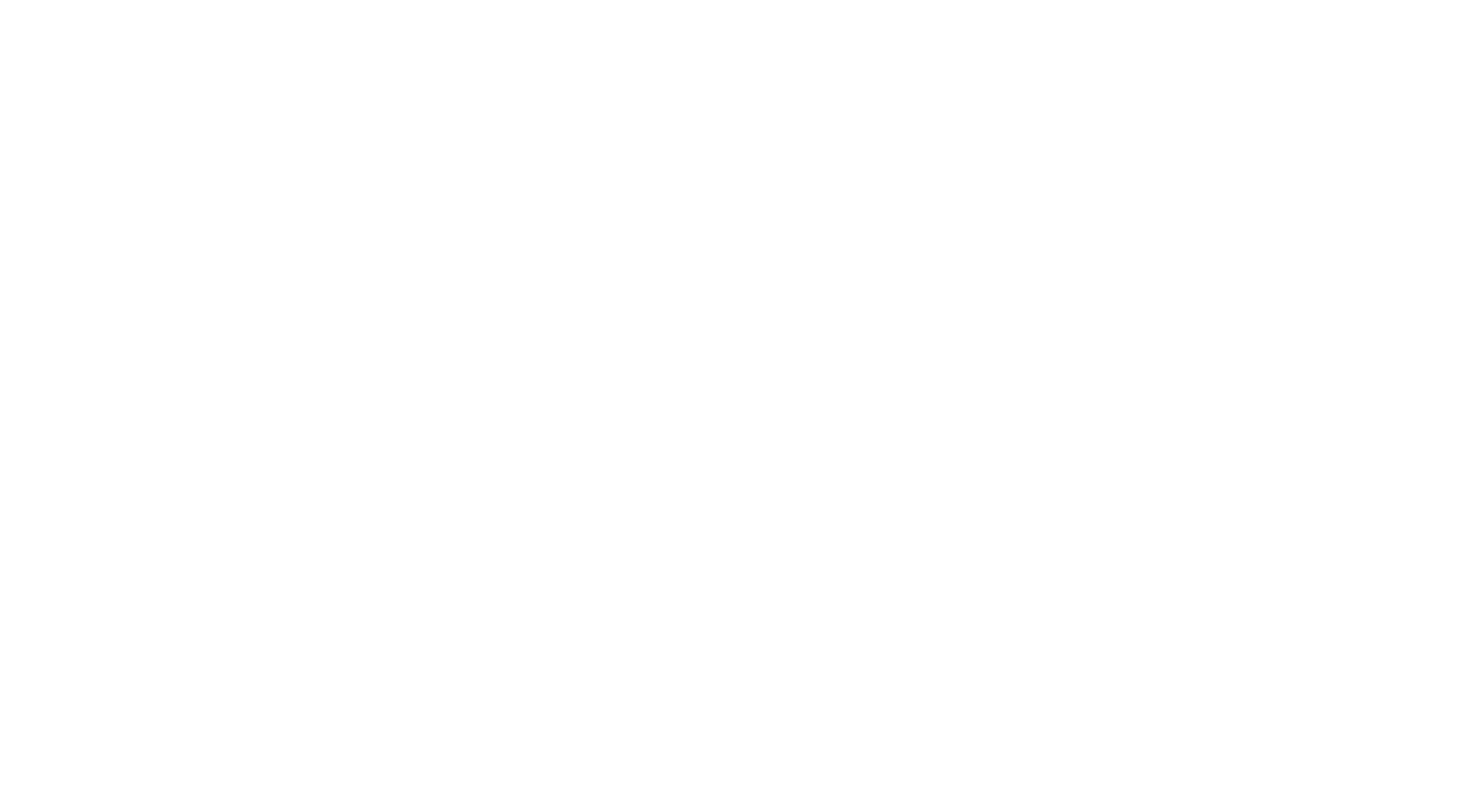 scroll, scrollTop: 0, scrollLeft: 0, axis: both 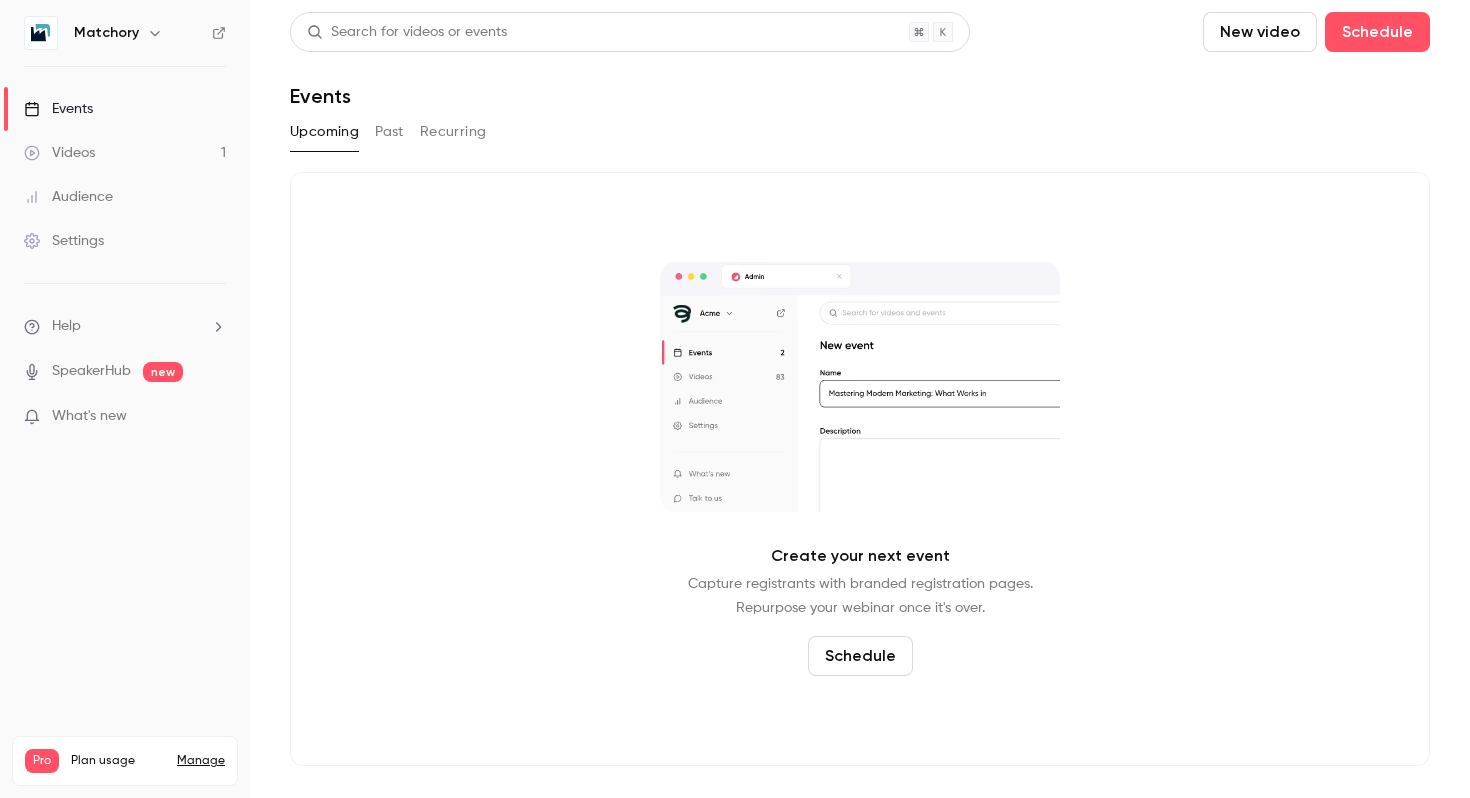 click on "Events" at bounding box center (125, 109) 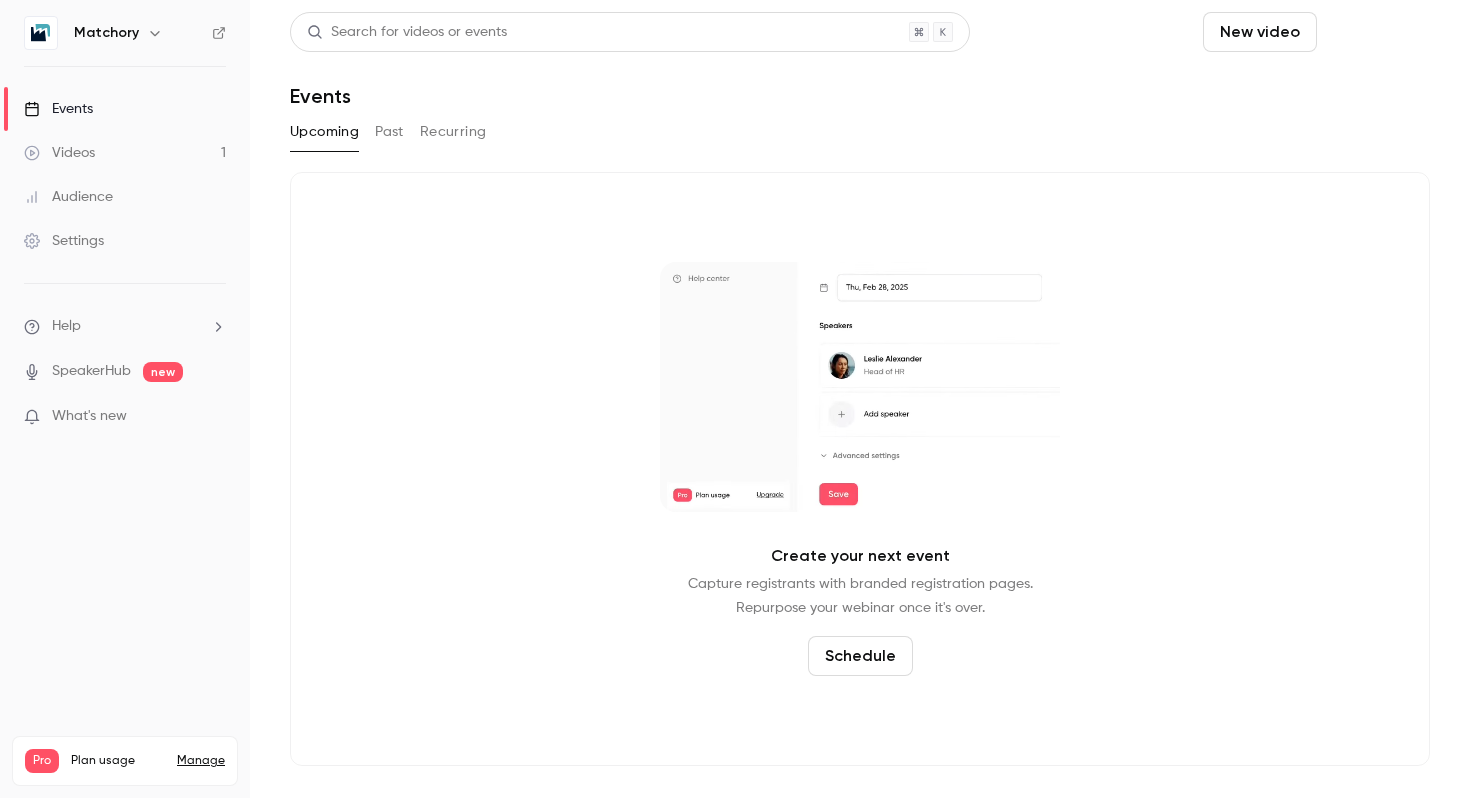 click on "Schedule" at bounding box center (1377, 32) 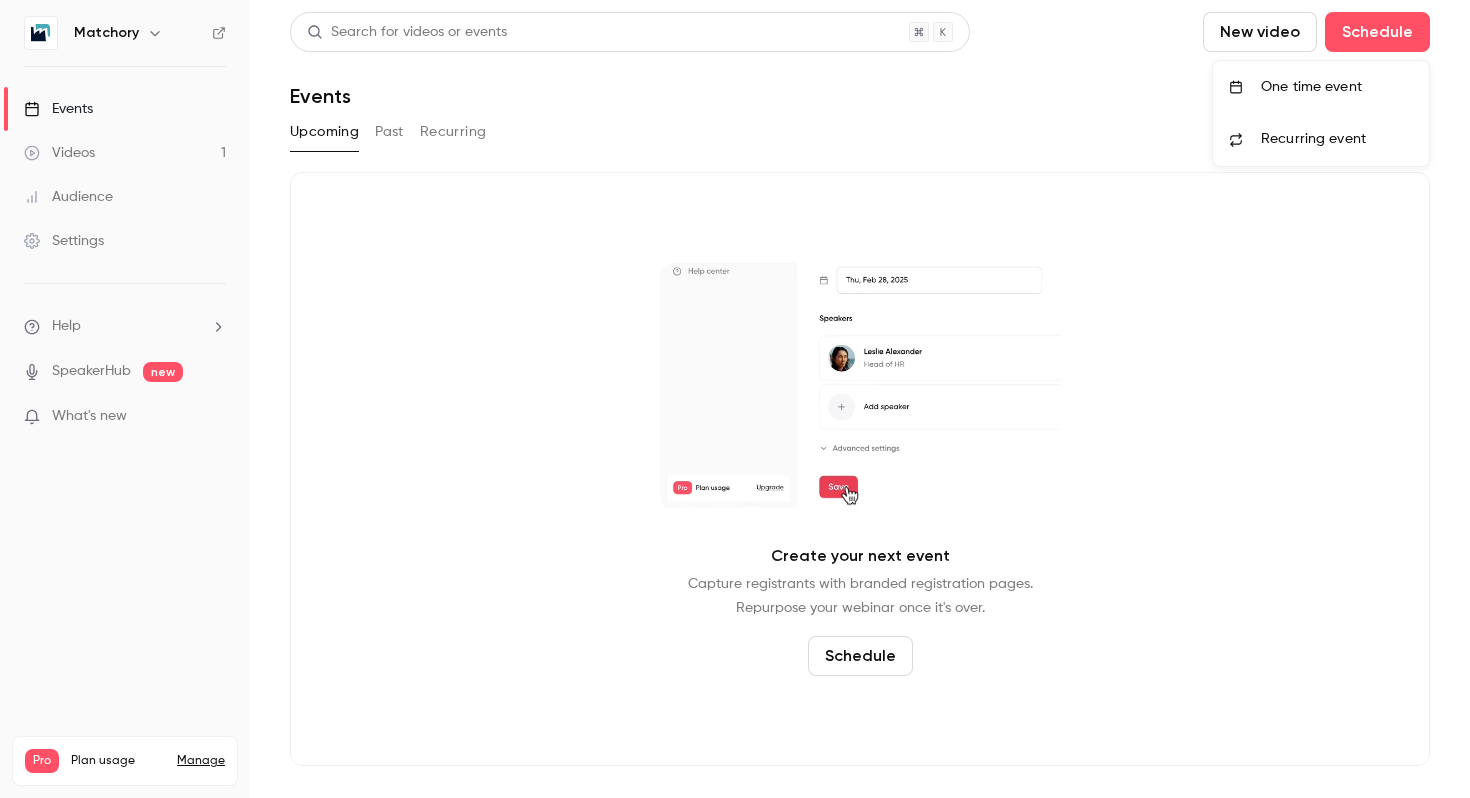click on "One time event" at bounding box center (1337, 87) 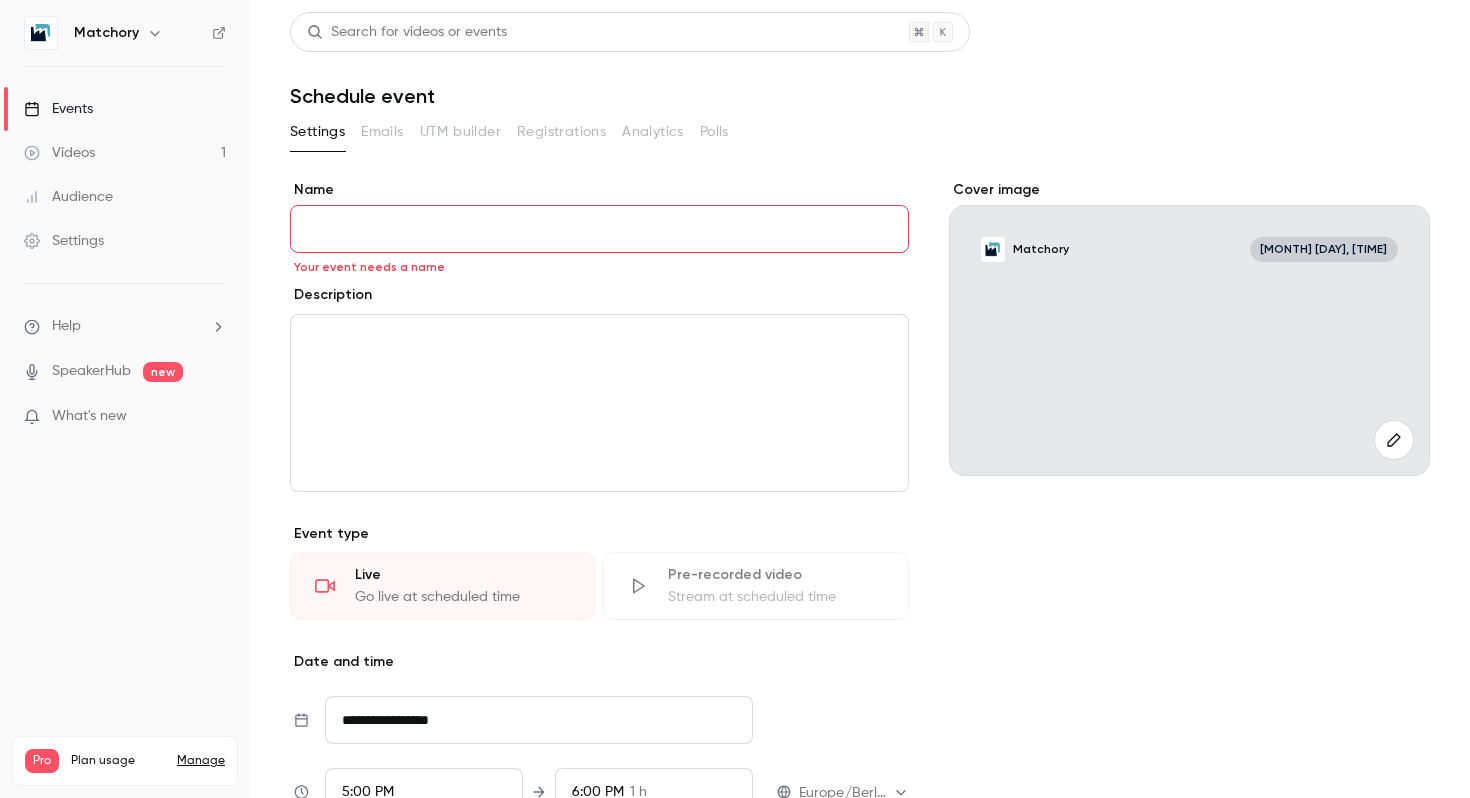 click on "Name" at bounding box center (599, 229) 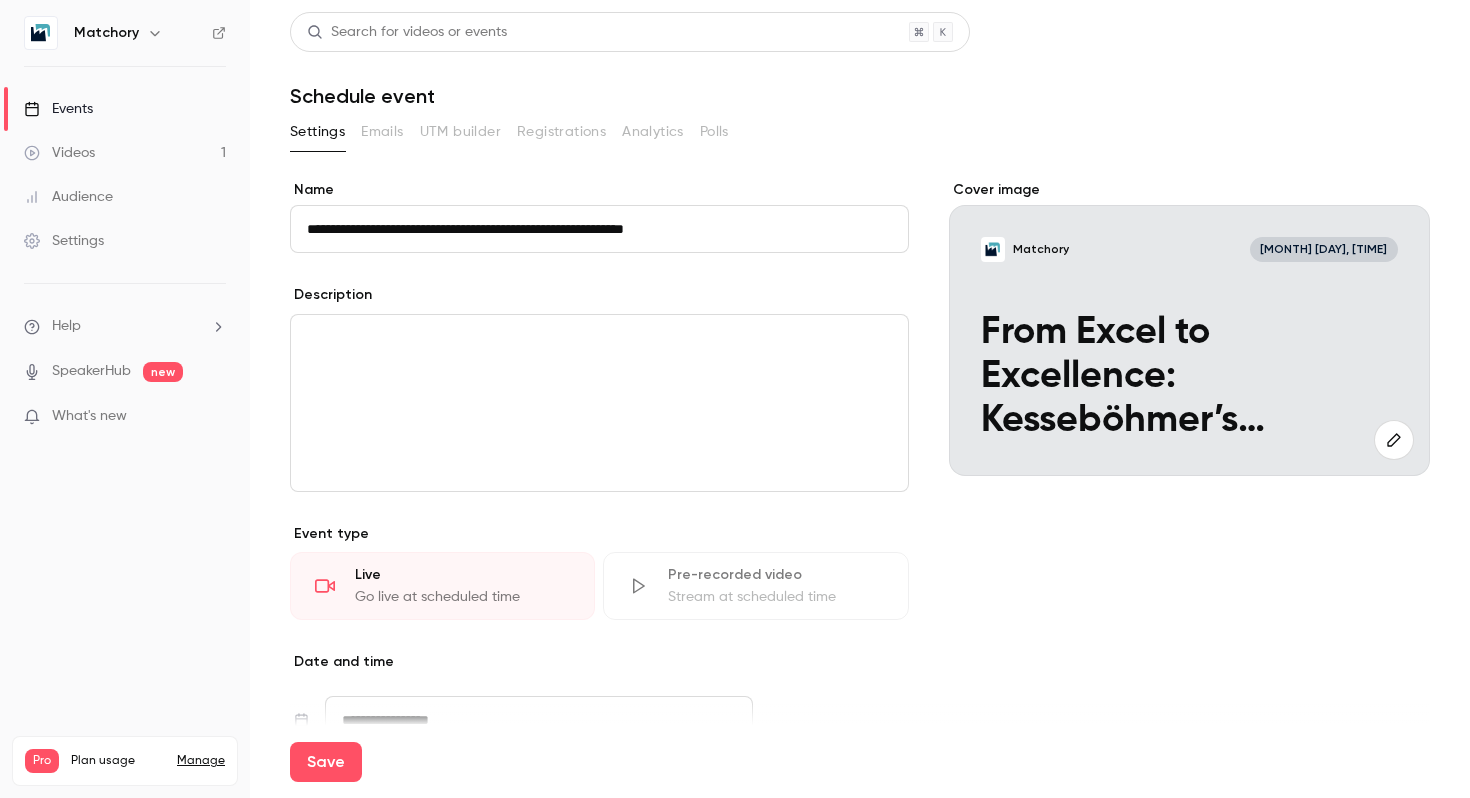 type on "**********" 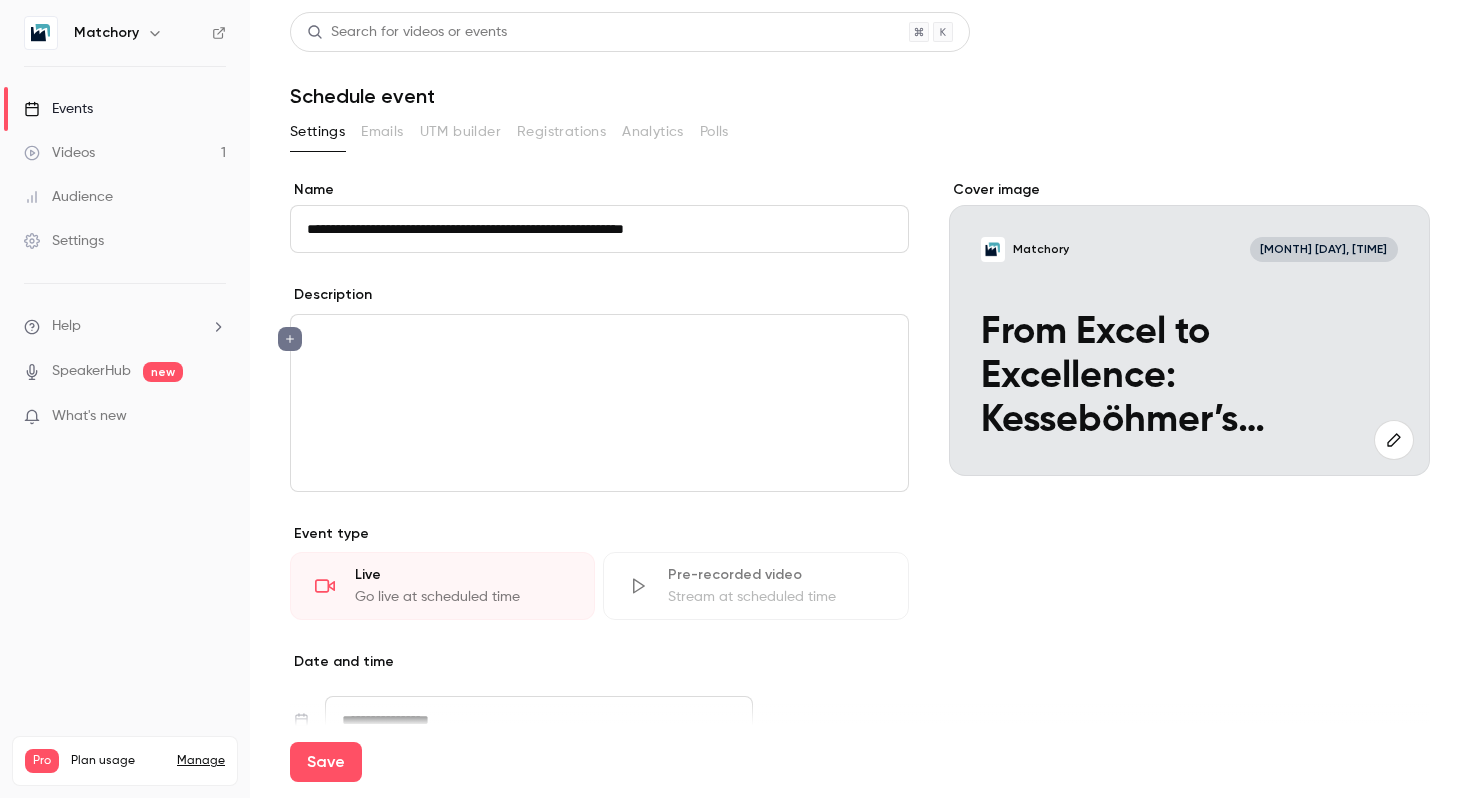 click at bounding box center (599, 403) 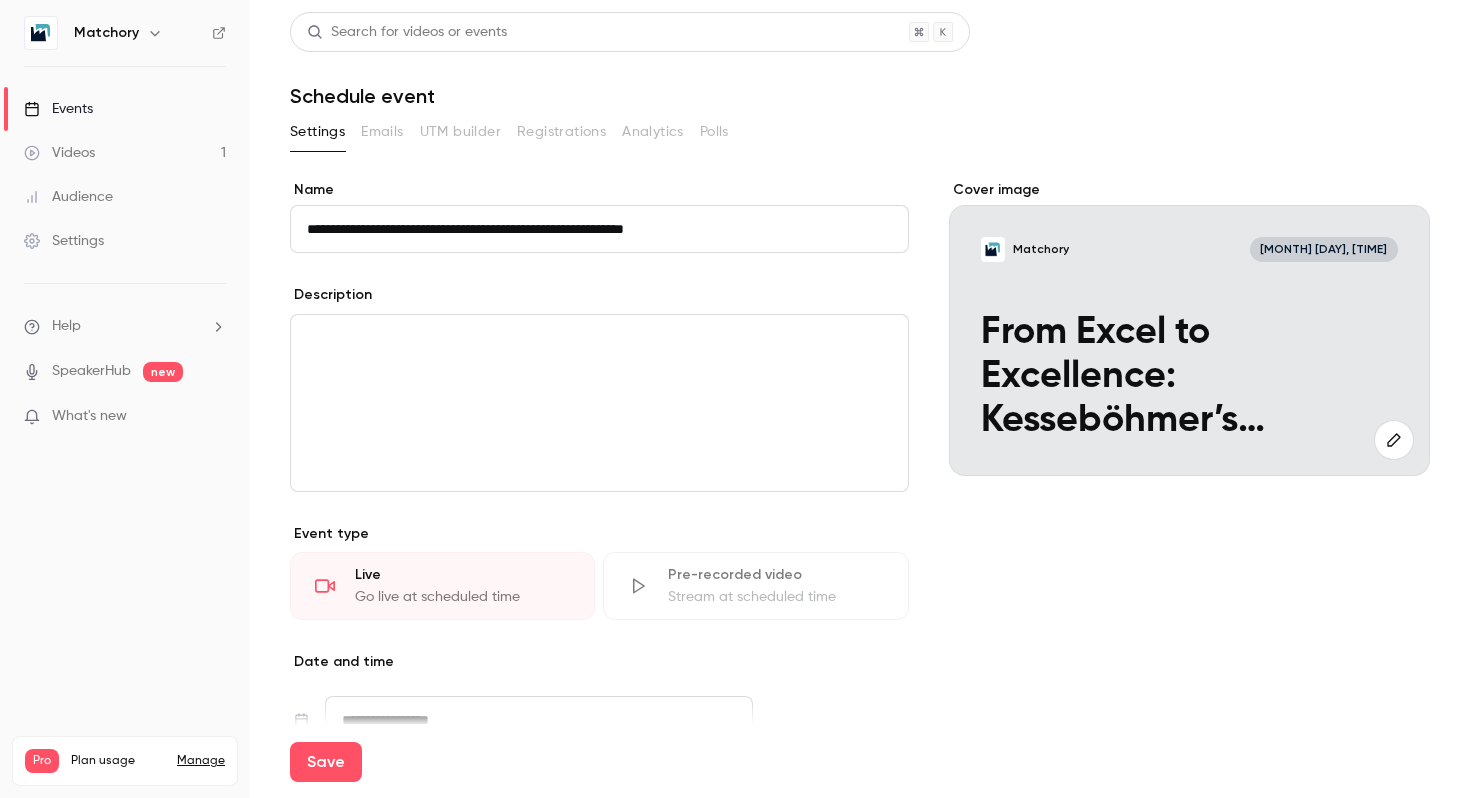click at bounding box center (599, 403) 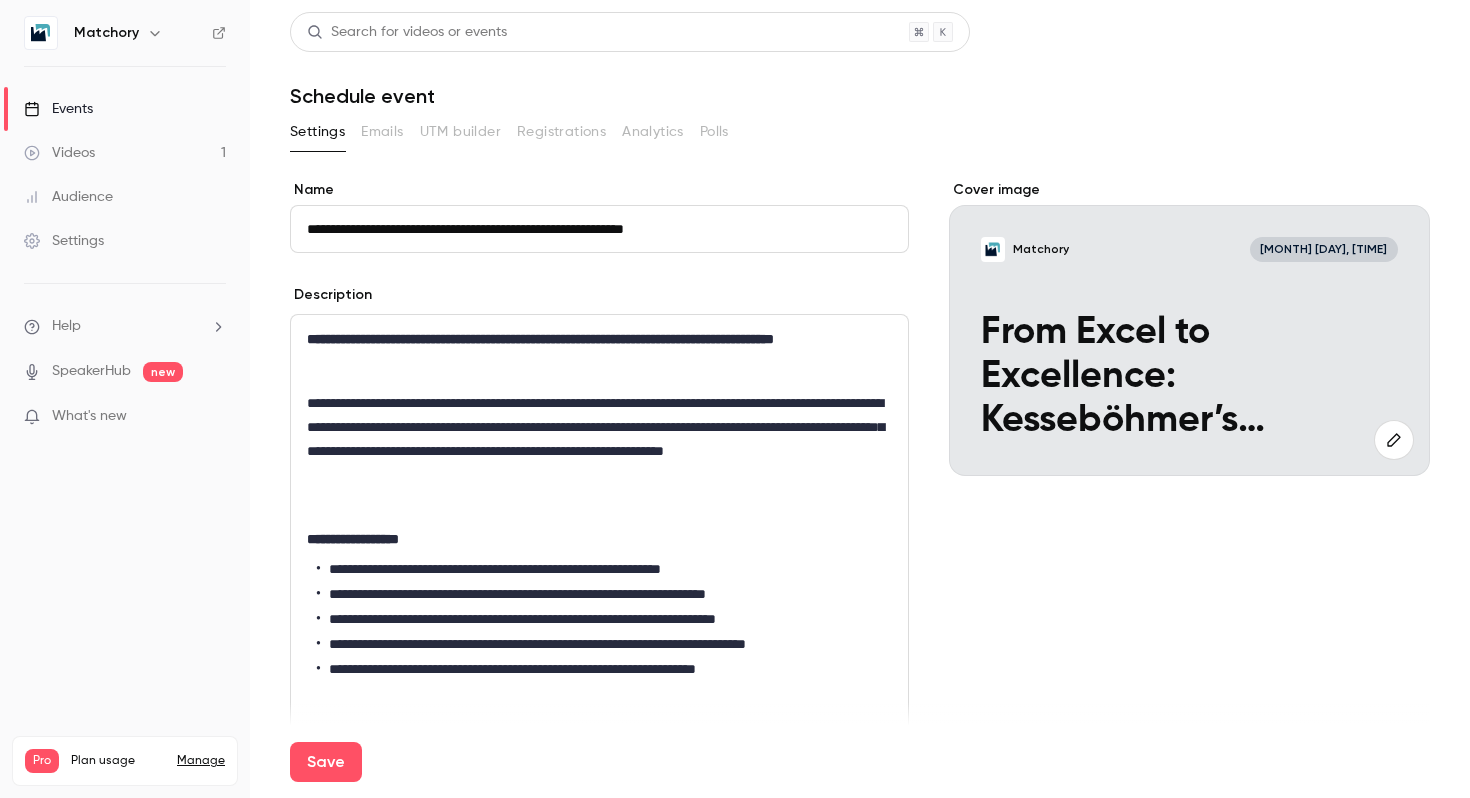 scroll, scrollTop: 0, scrollLeft: 0, axis: both 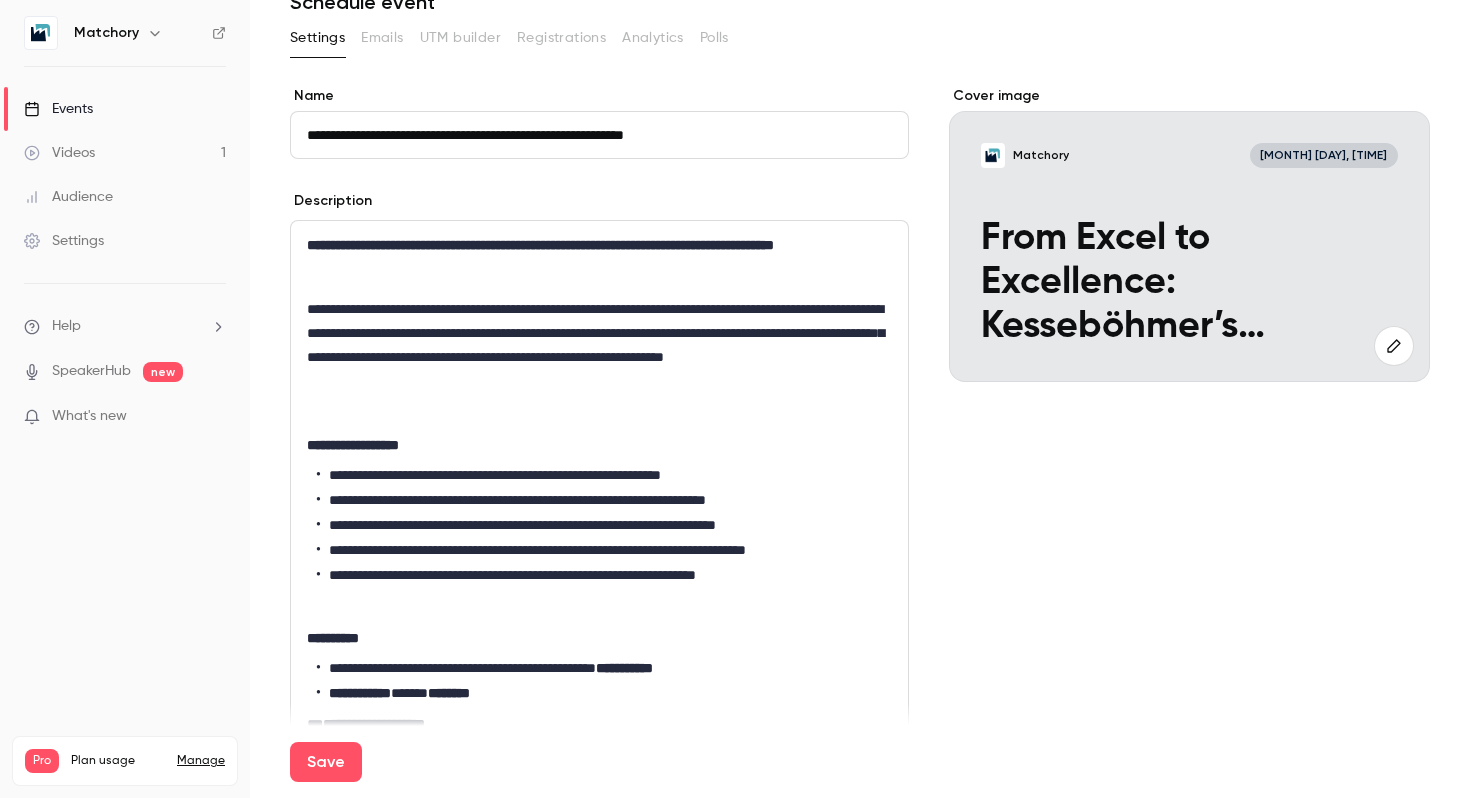 click on "**********" at bounding box center [599, 345] 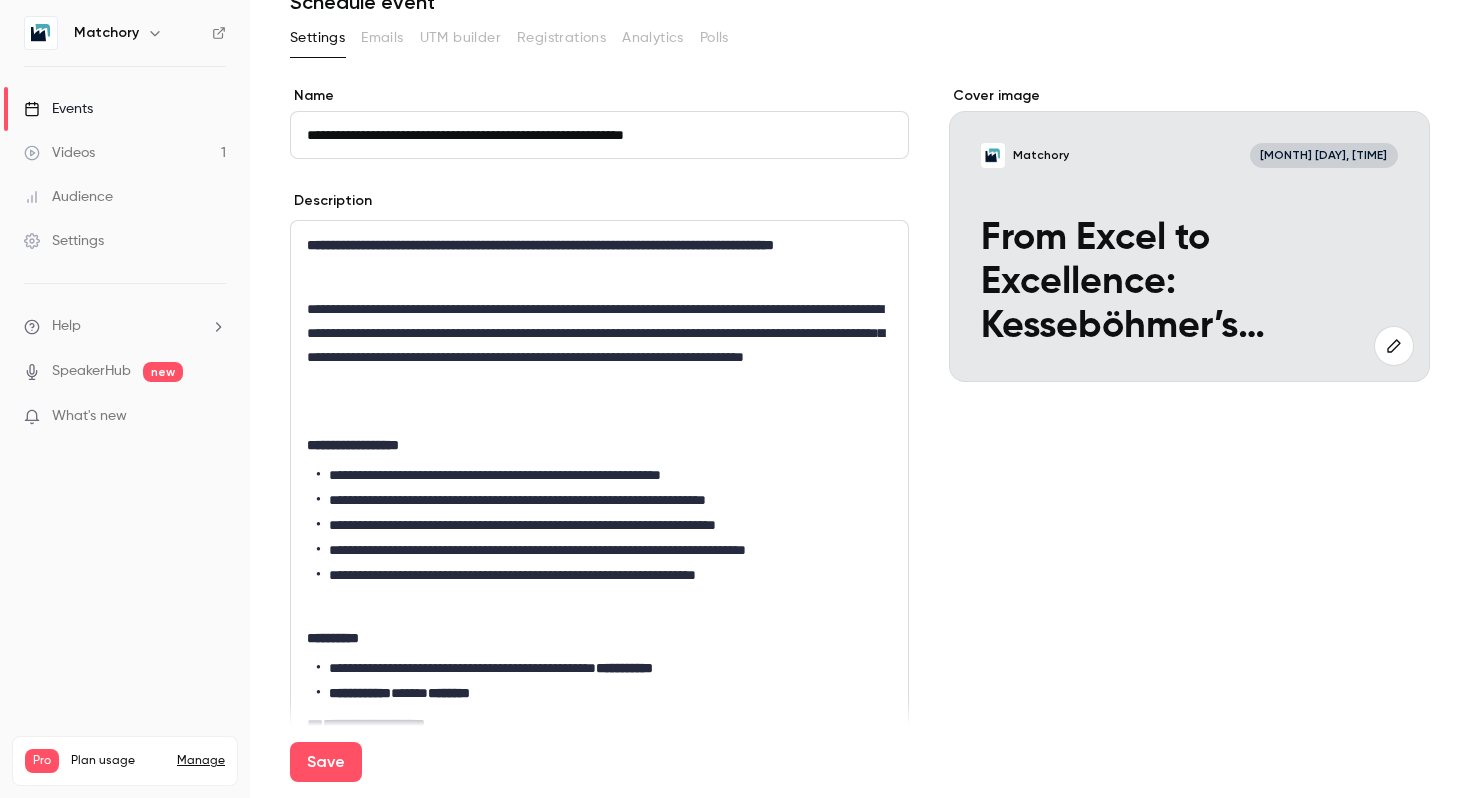 click on "[REDACTED]" at bounding box center [599, 345] 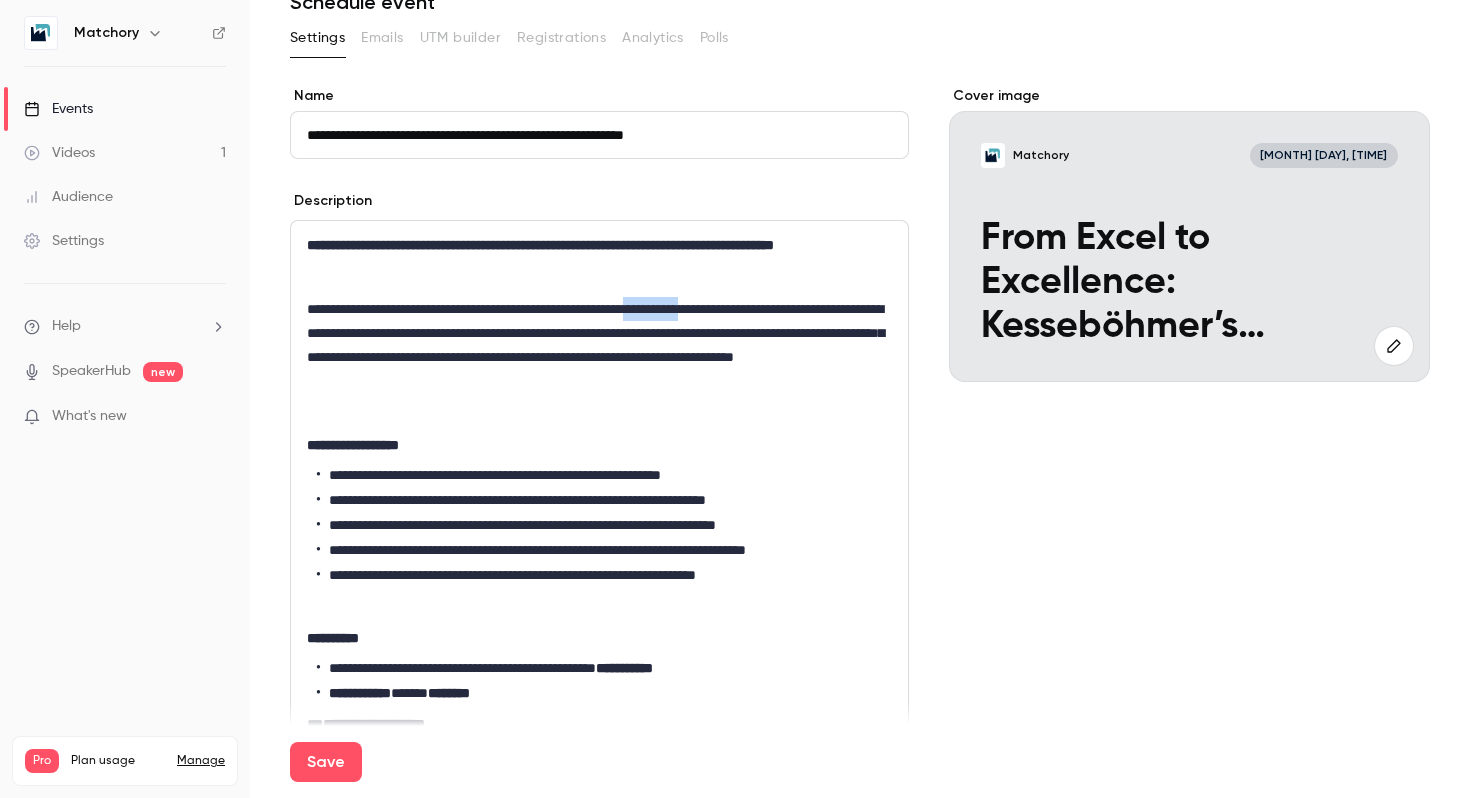 drag, startPoint x: 782, startPoint y: 334, endPoint x: 698, endPoint y: 333, distance: 84.00595 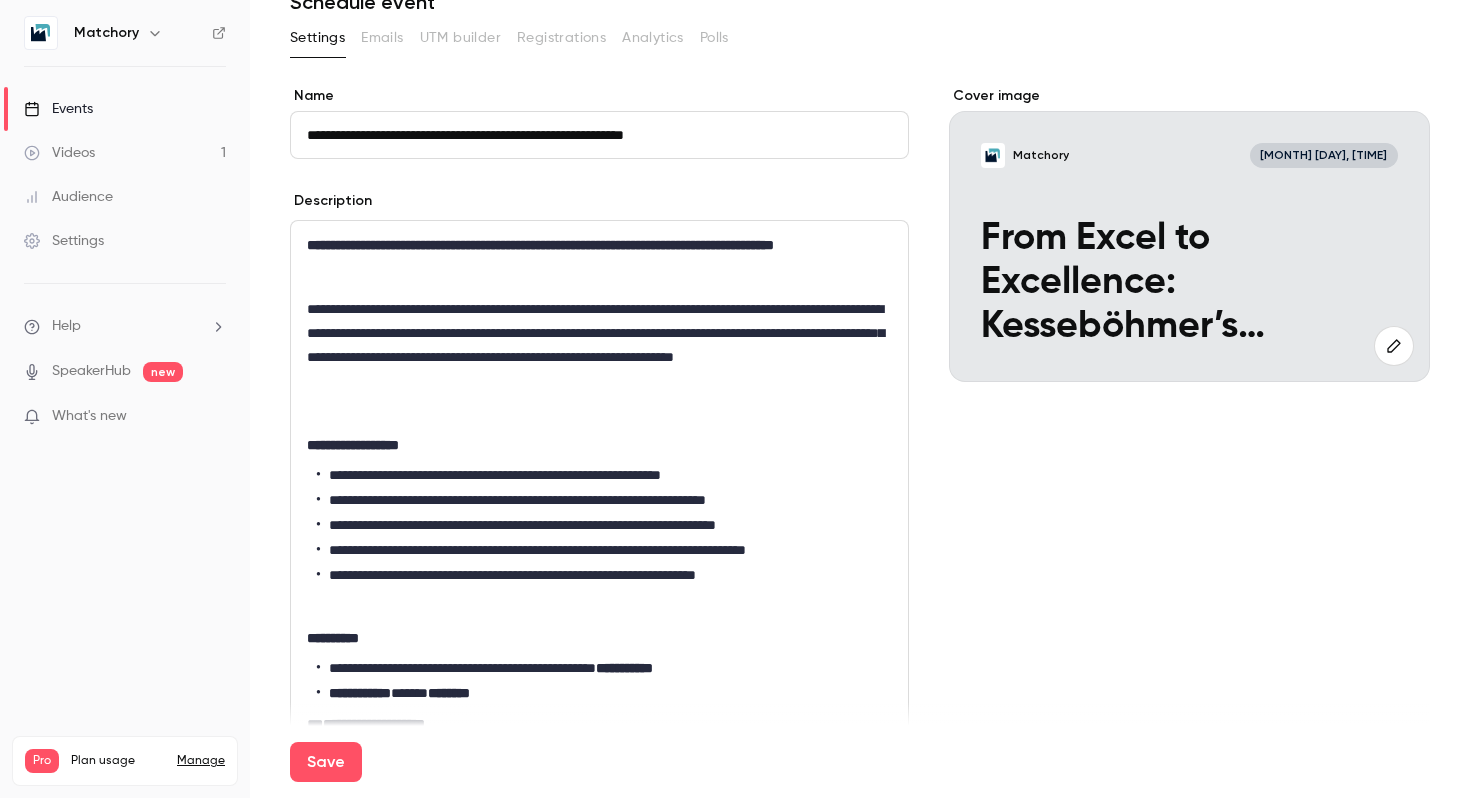 click on "[REDACTED]" at bounding box center (599, 345) 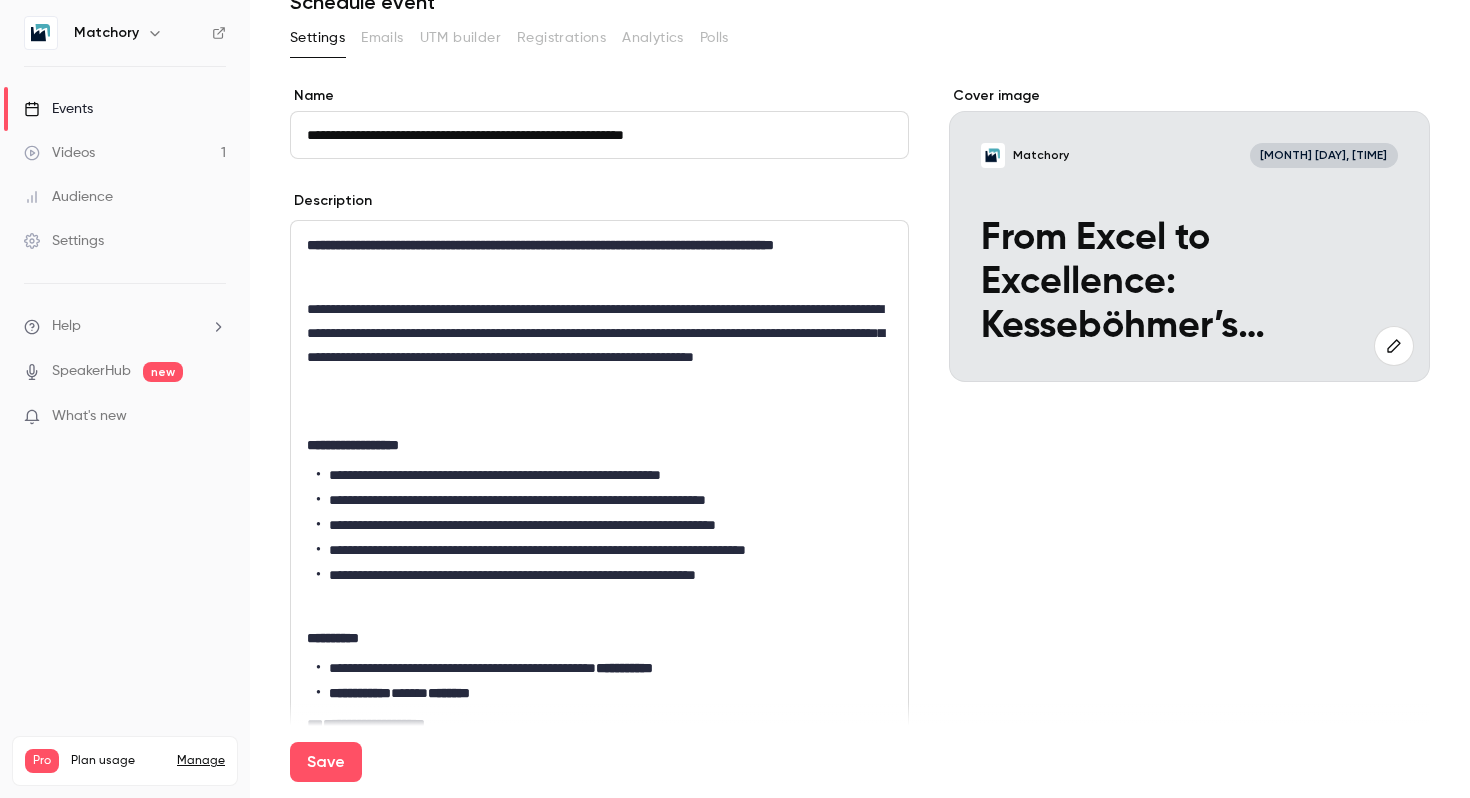 scroll, scrollTop: 0, scrollLeft: 0, axis: both 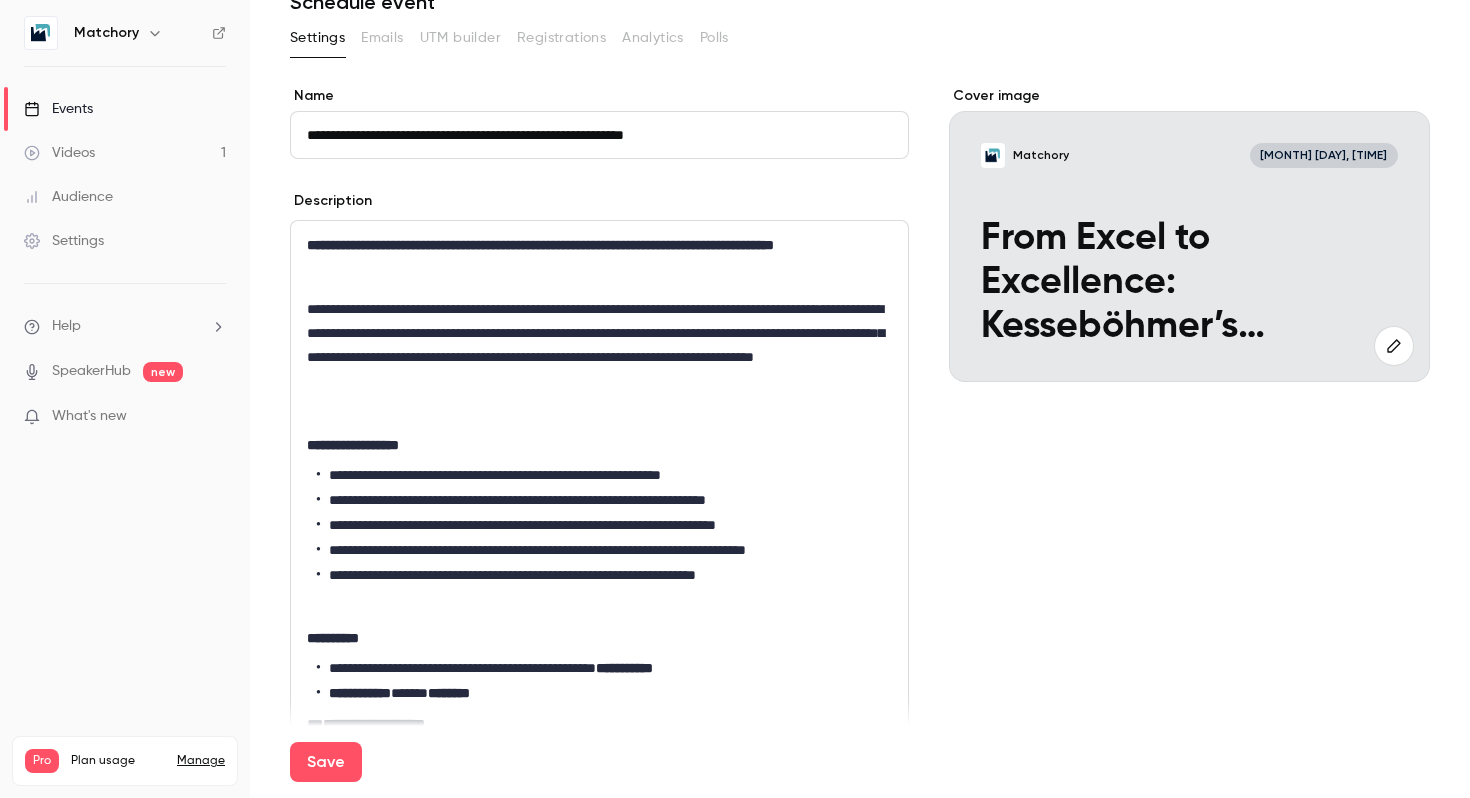 click on "[REDACTED]" at bounding box center (599, 345) 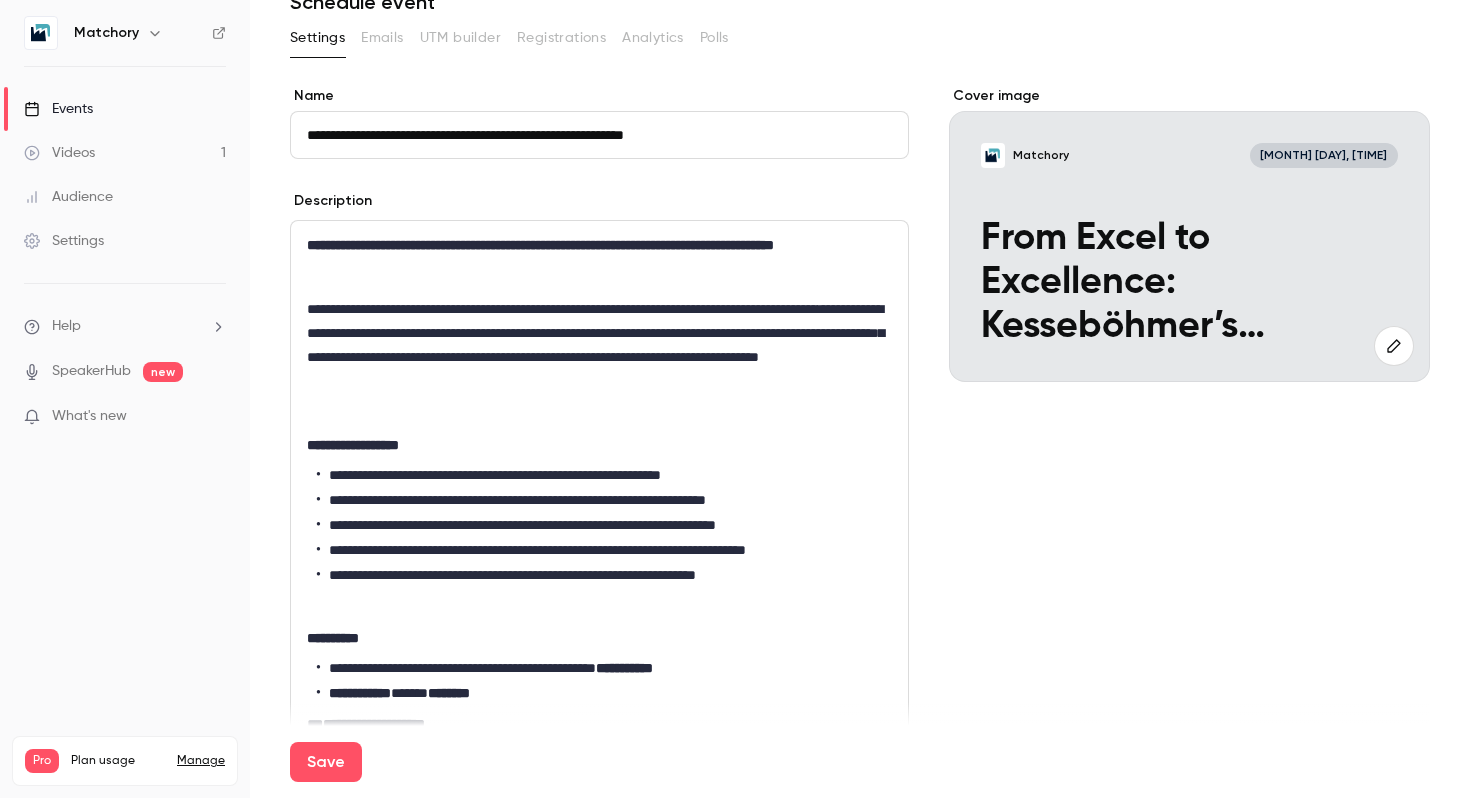 click on "[REDACTED]" at bounding box center [599, 345] 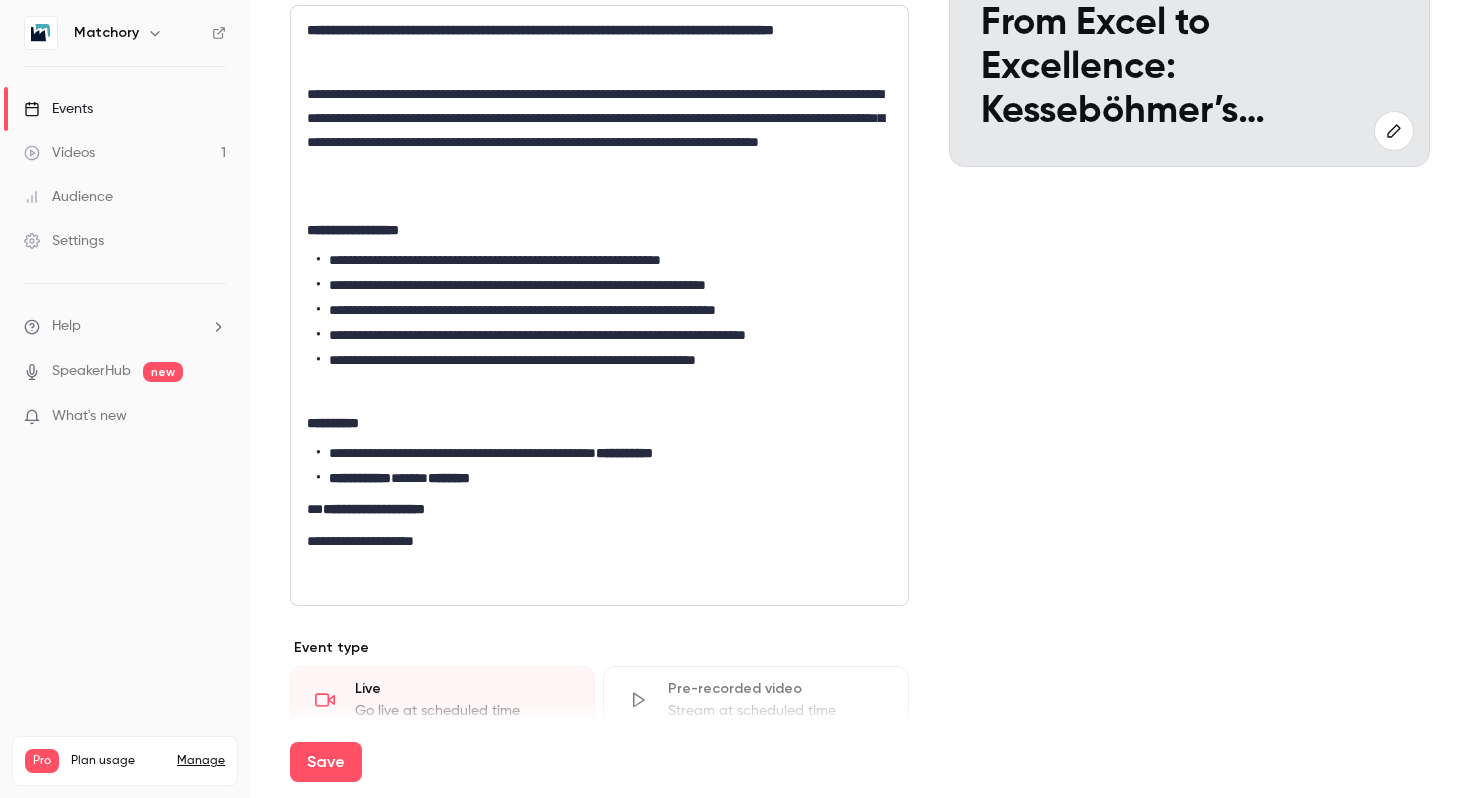scroll, scrollTop: 314, scrollLeft: 0, axis: vertical 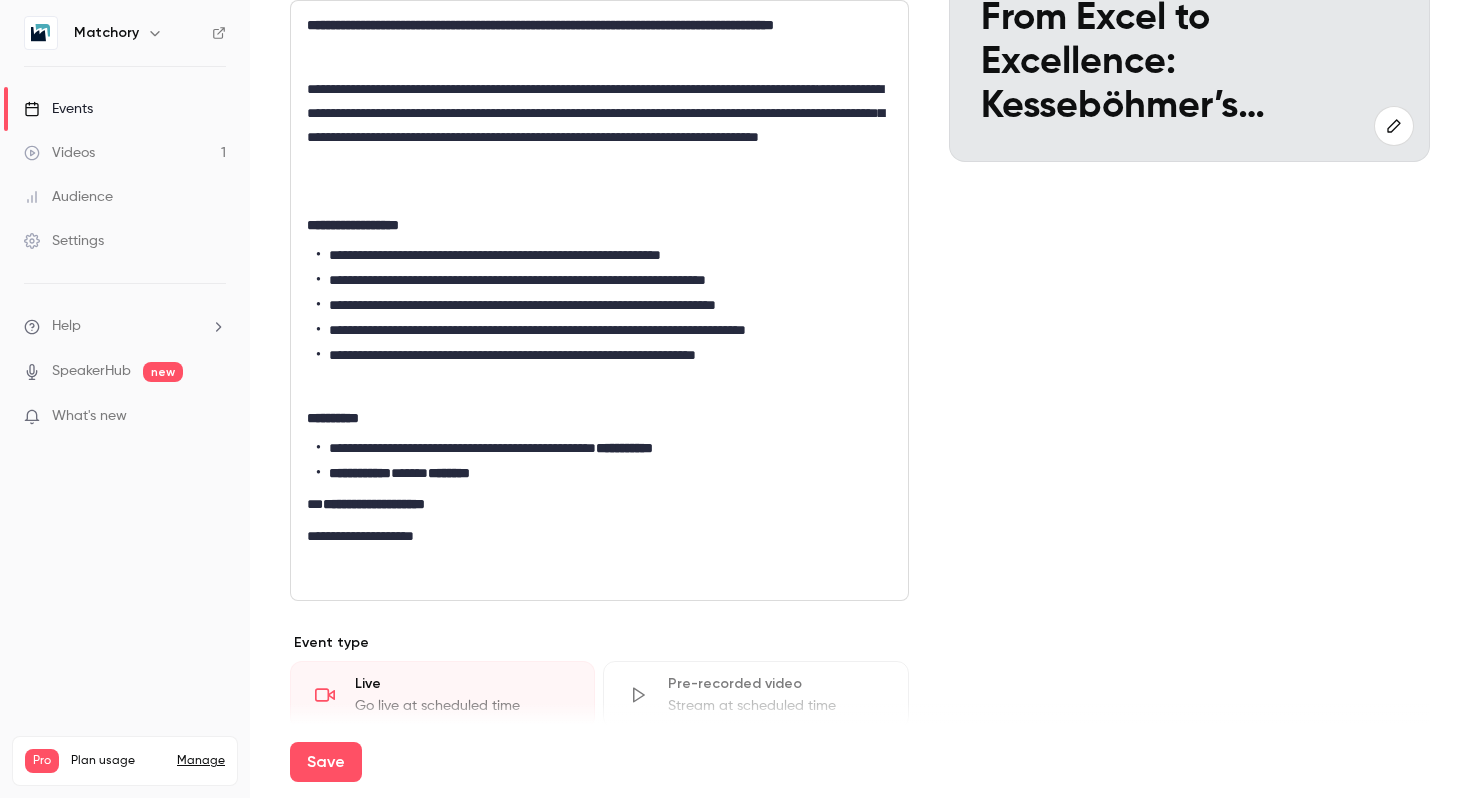 click on "**********" at bounding box center [604, 255] 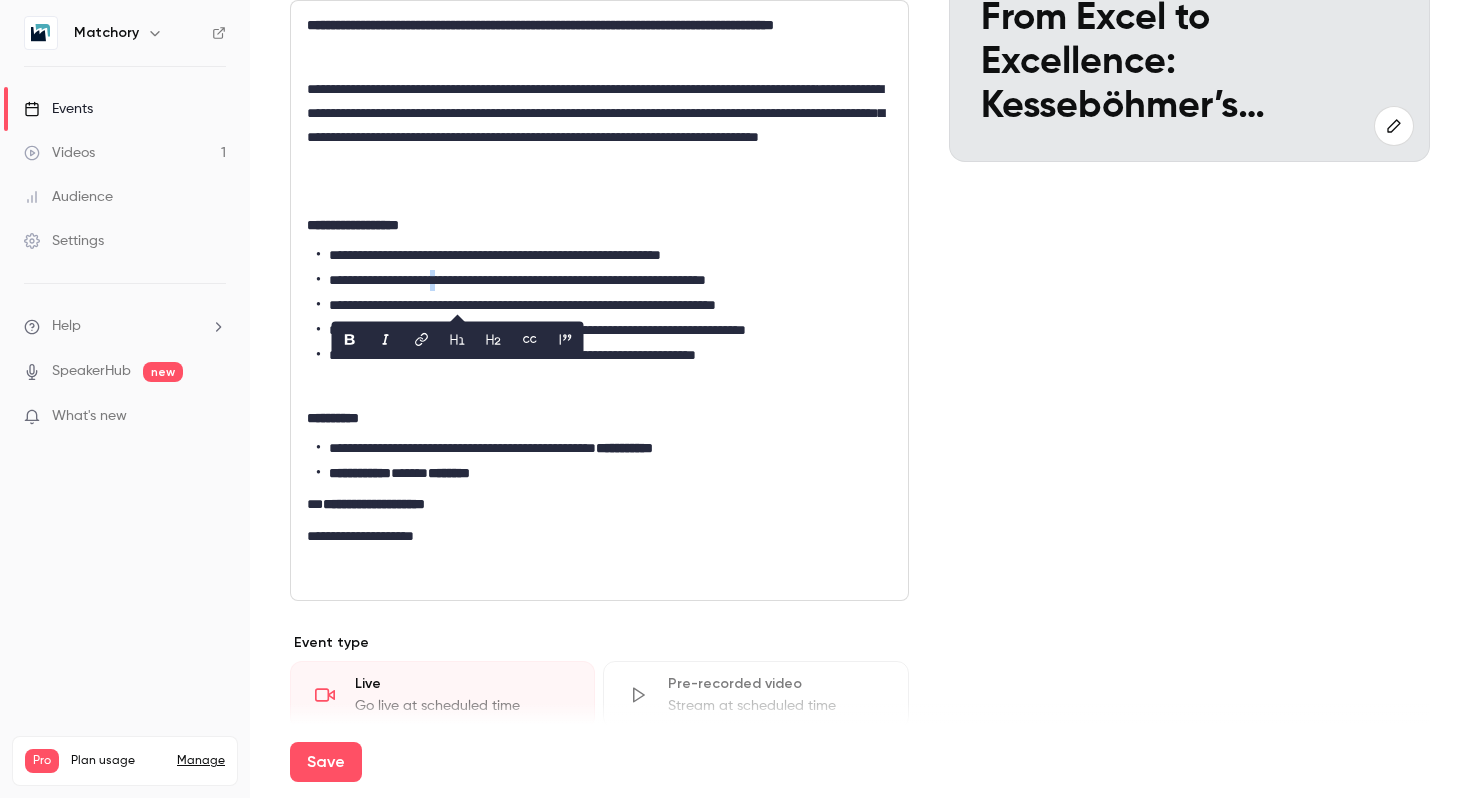 click on "**********" at bounding box center (604, 255) 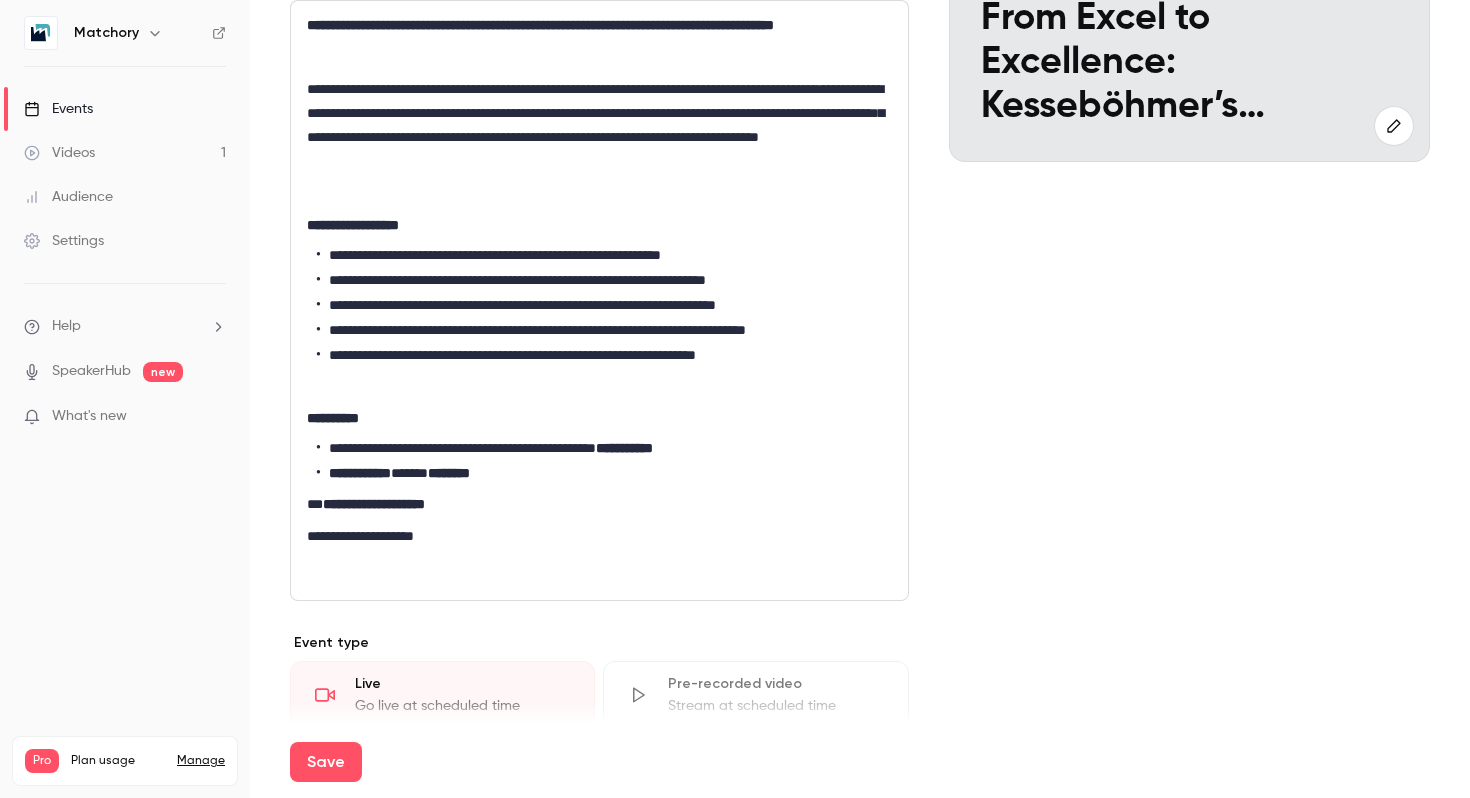 click on "**********" at bounding box center [604, 305] 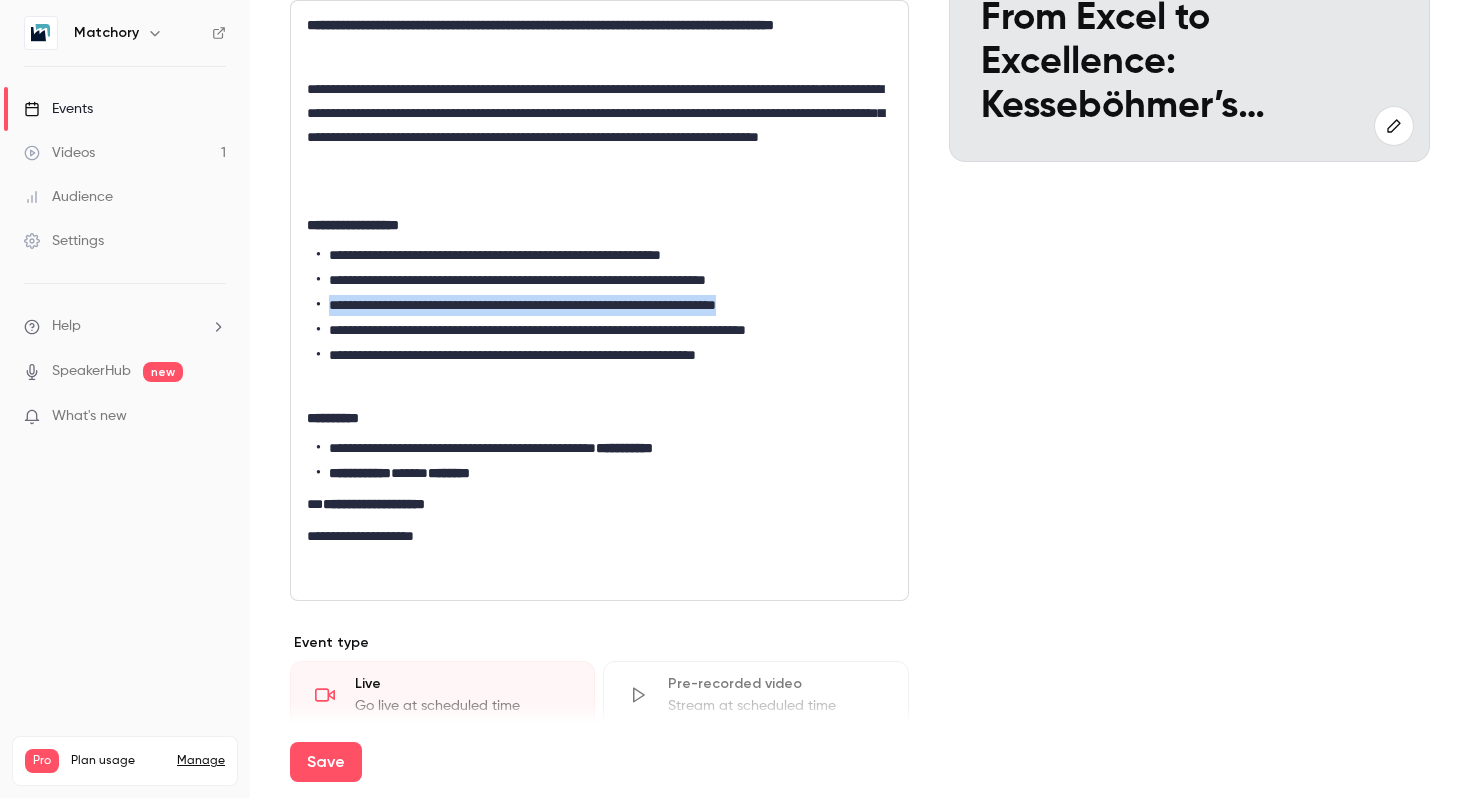 drag, startPoint x: 814, startPoint y: 330, endPoint x: 330, endPoint y: 327, distance: 484.0093 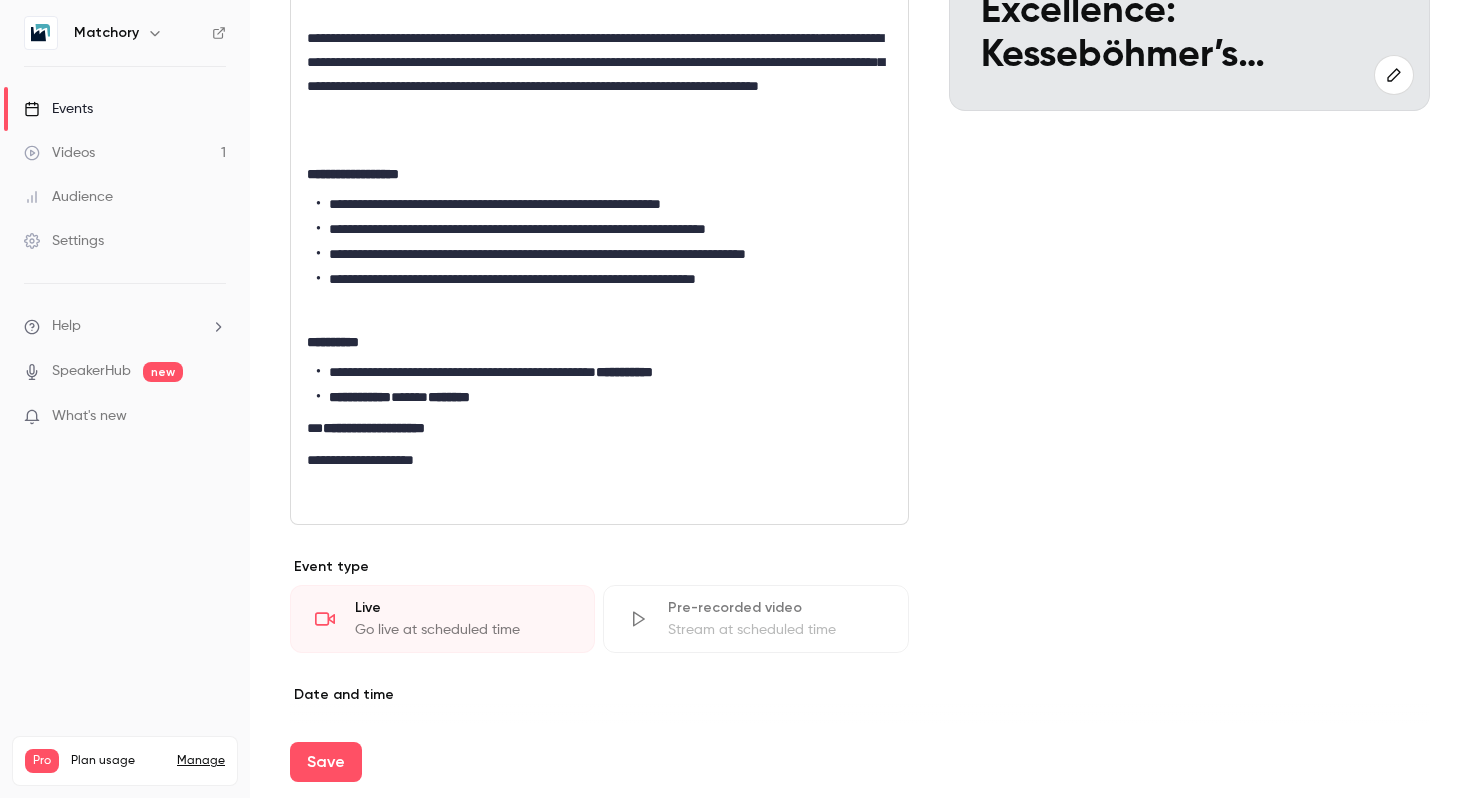 scroll, scrollTop: 368, scrollLeft: 0, axis: vertical 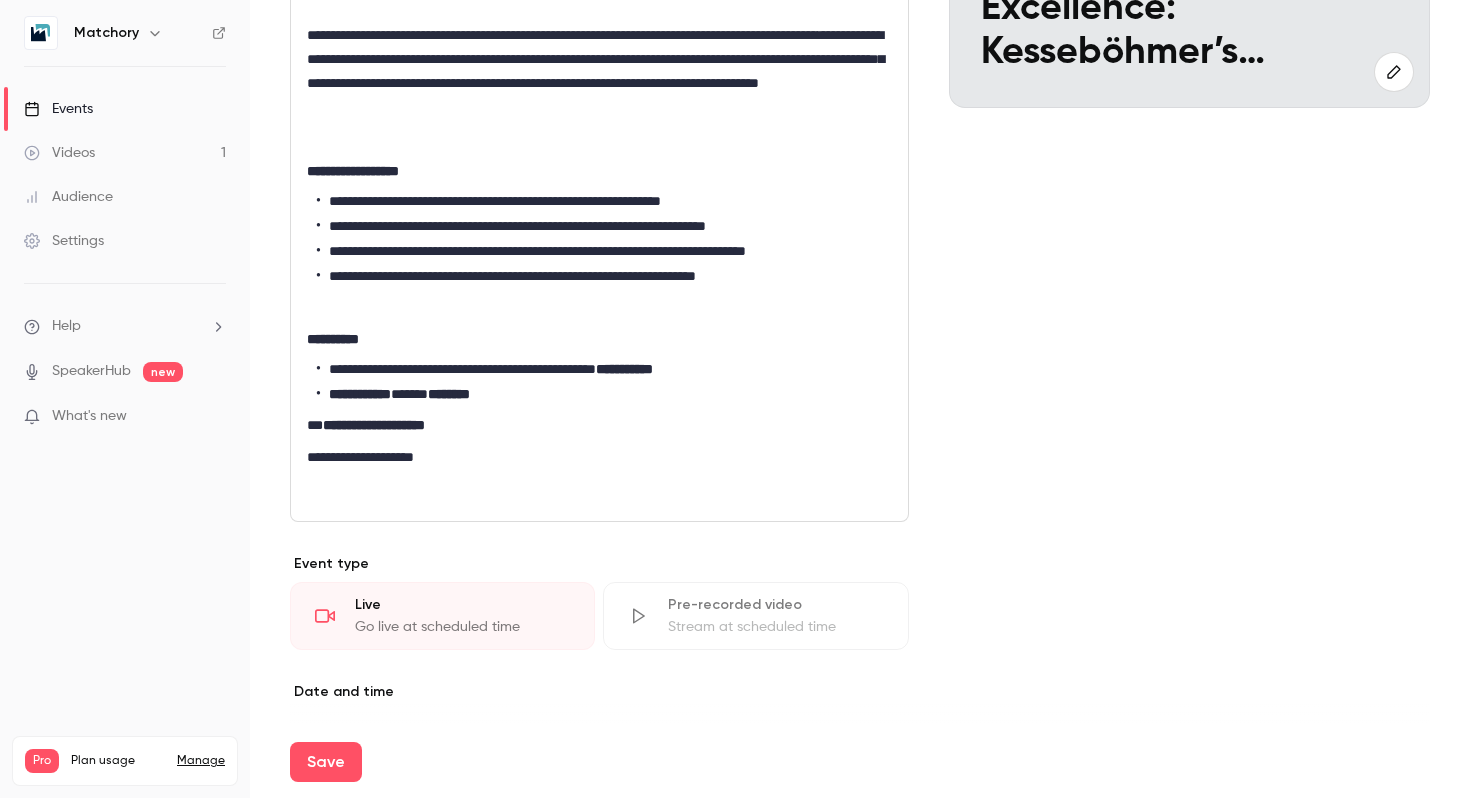 click on "[REDACTED]" at bounding box center (599, 234) 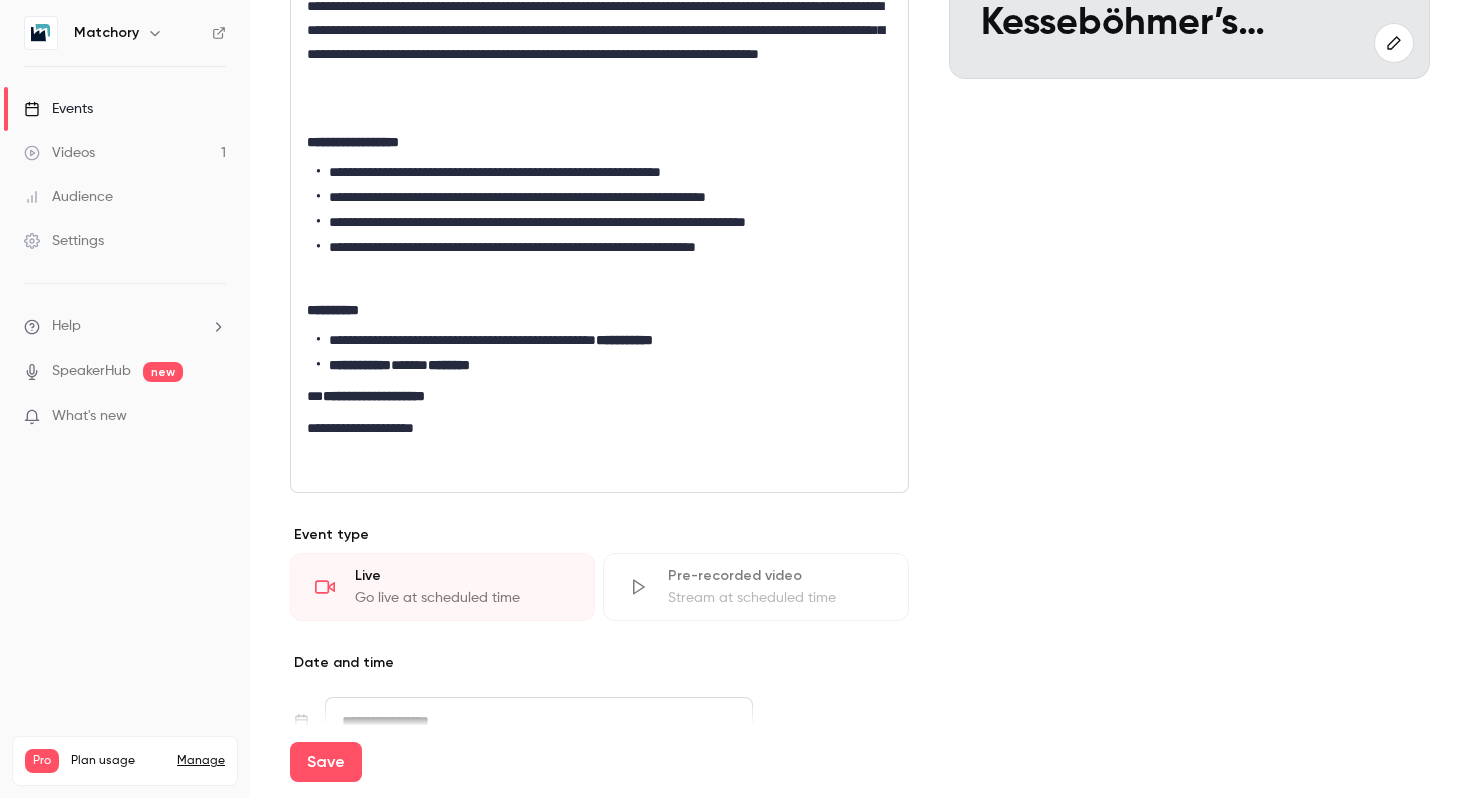 scroll, scrollTop: 400, scrollLeft: 0, axis: vertical 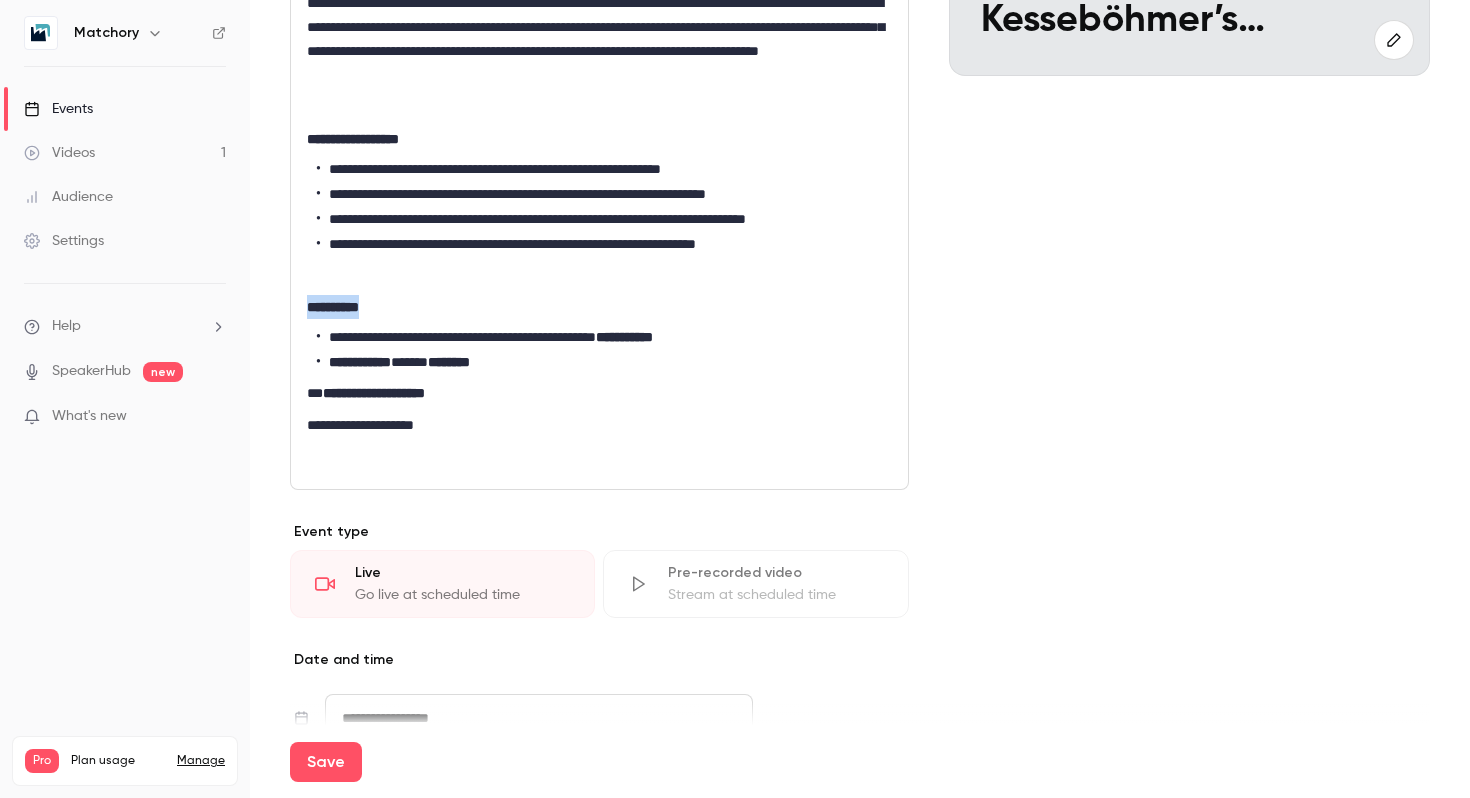 drag, startPoint x: 378, startPoint y: 338, endPoint x: 304, endPoint y: 330, distance: 74.431175 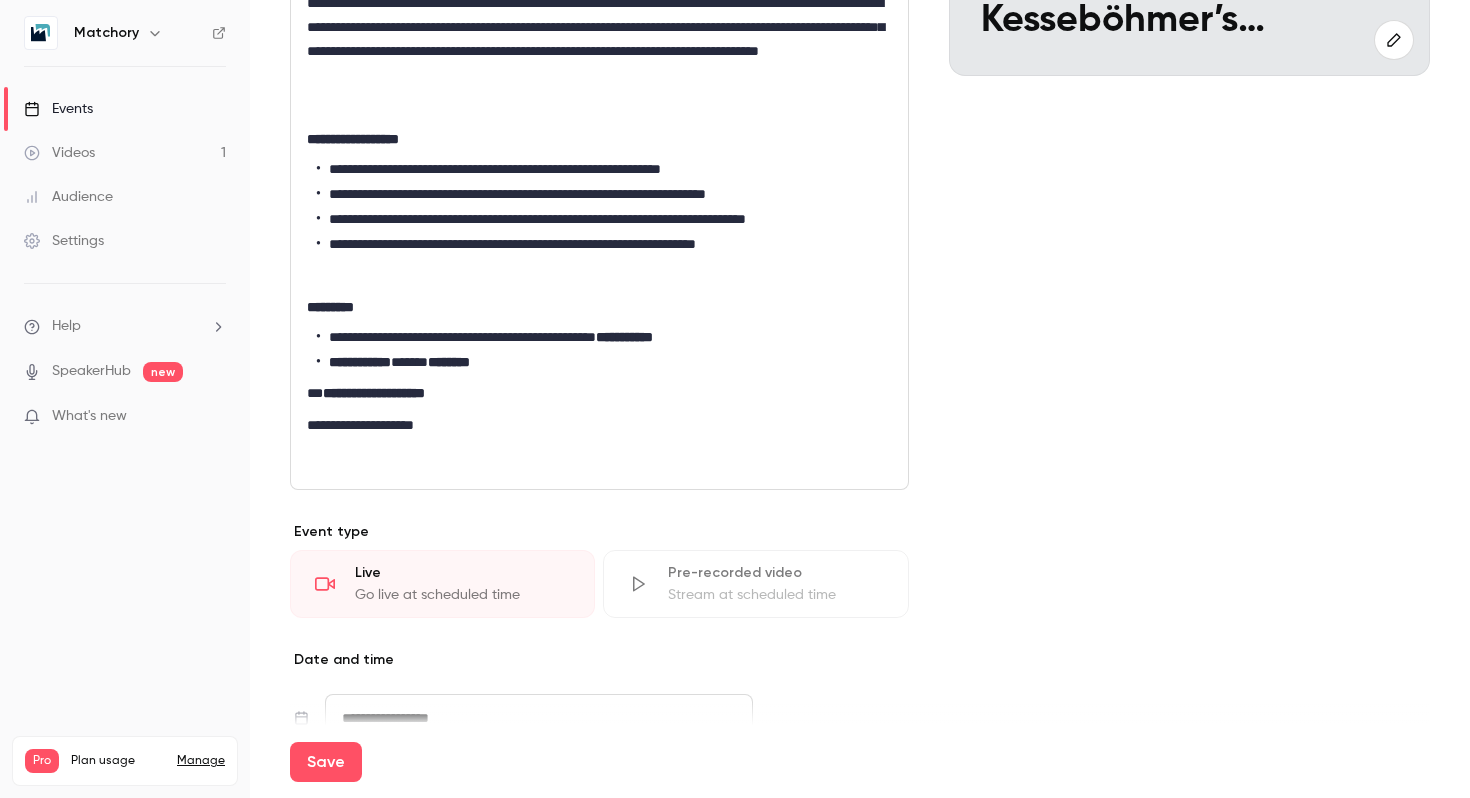 click on "**********" at bounding box center (599, 139) 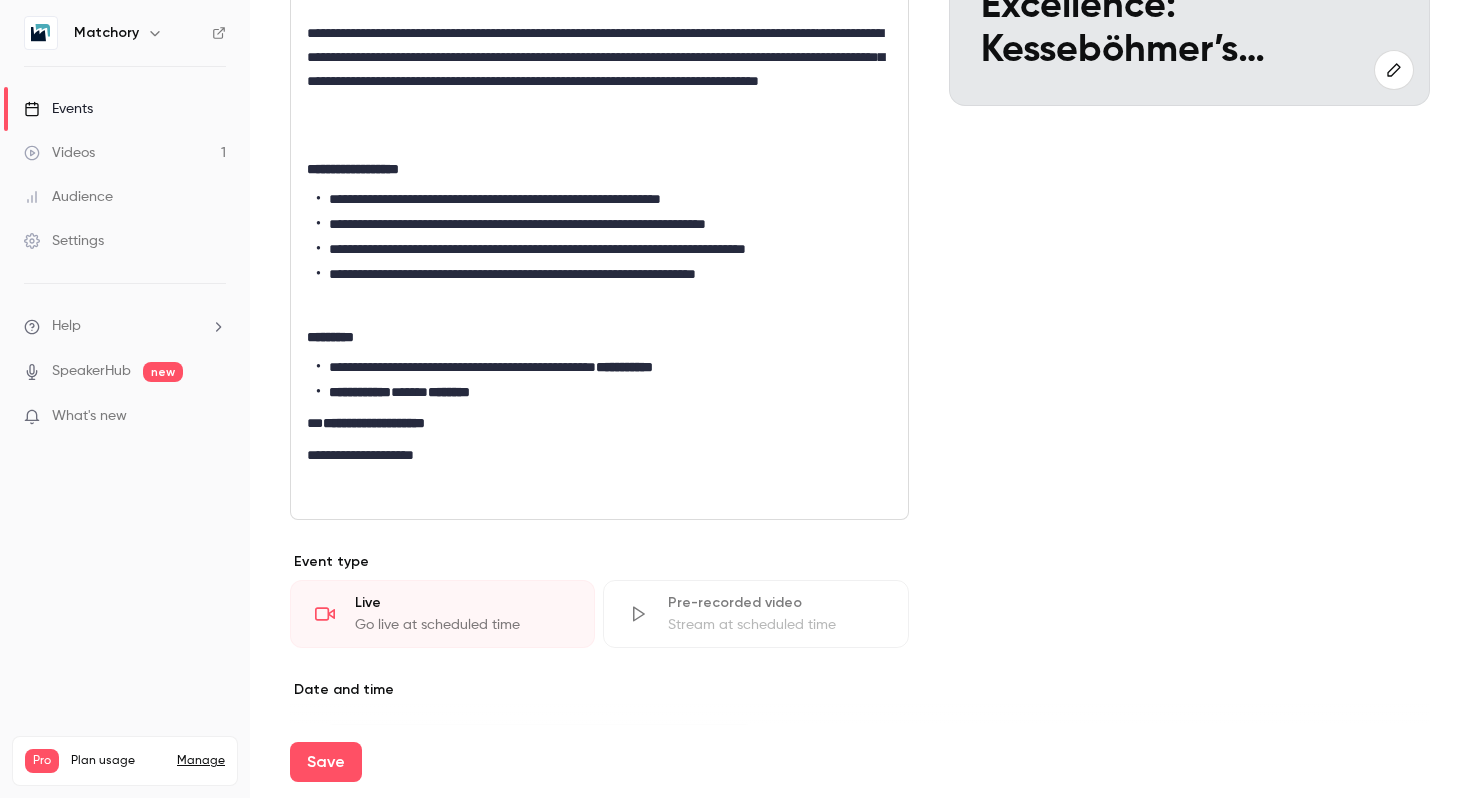 scroll, scrollTop: 424, scrollLeft: 0, axis: vertical 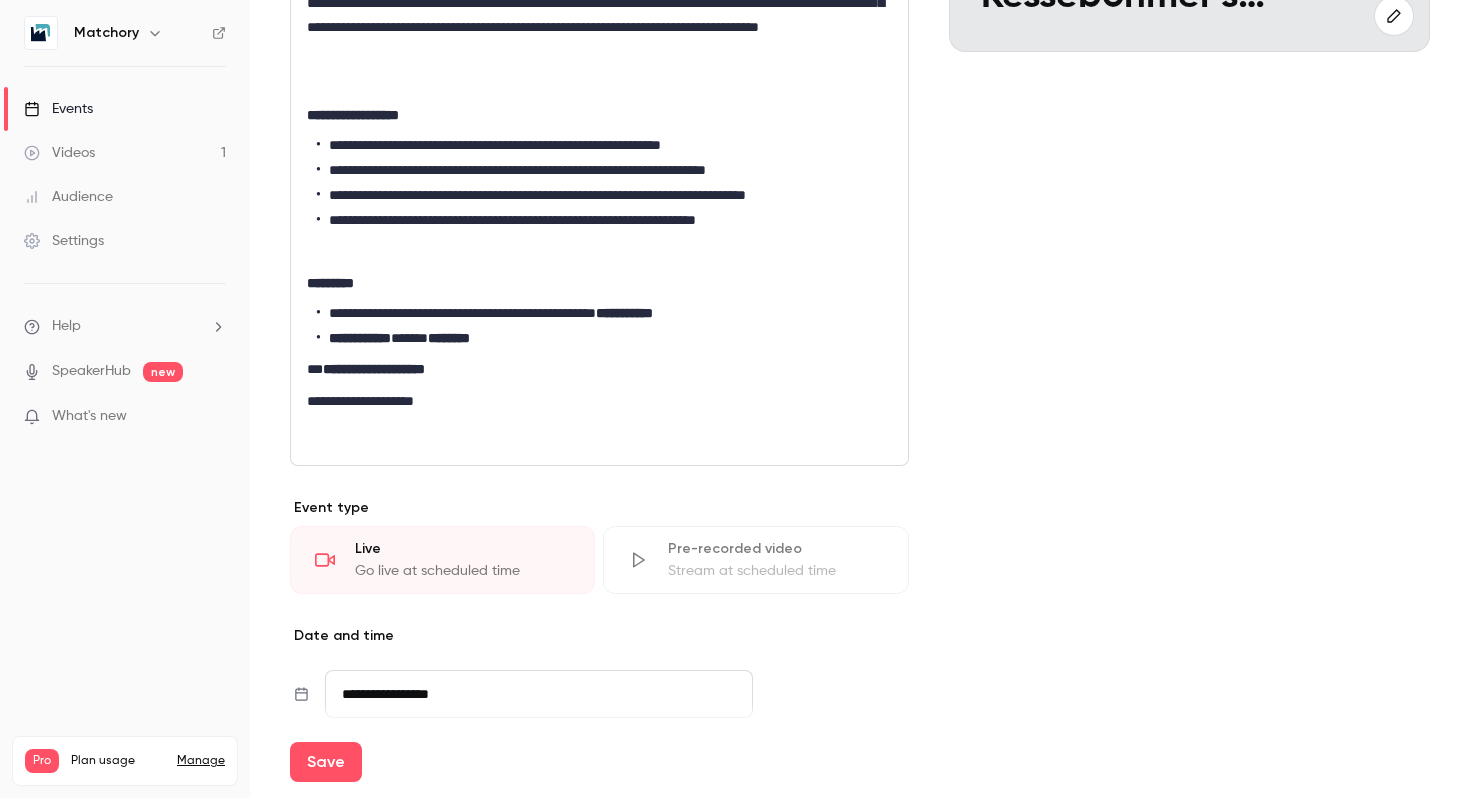 click on "[REDACTED]" at bounding box center [599, 326] 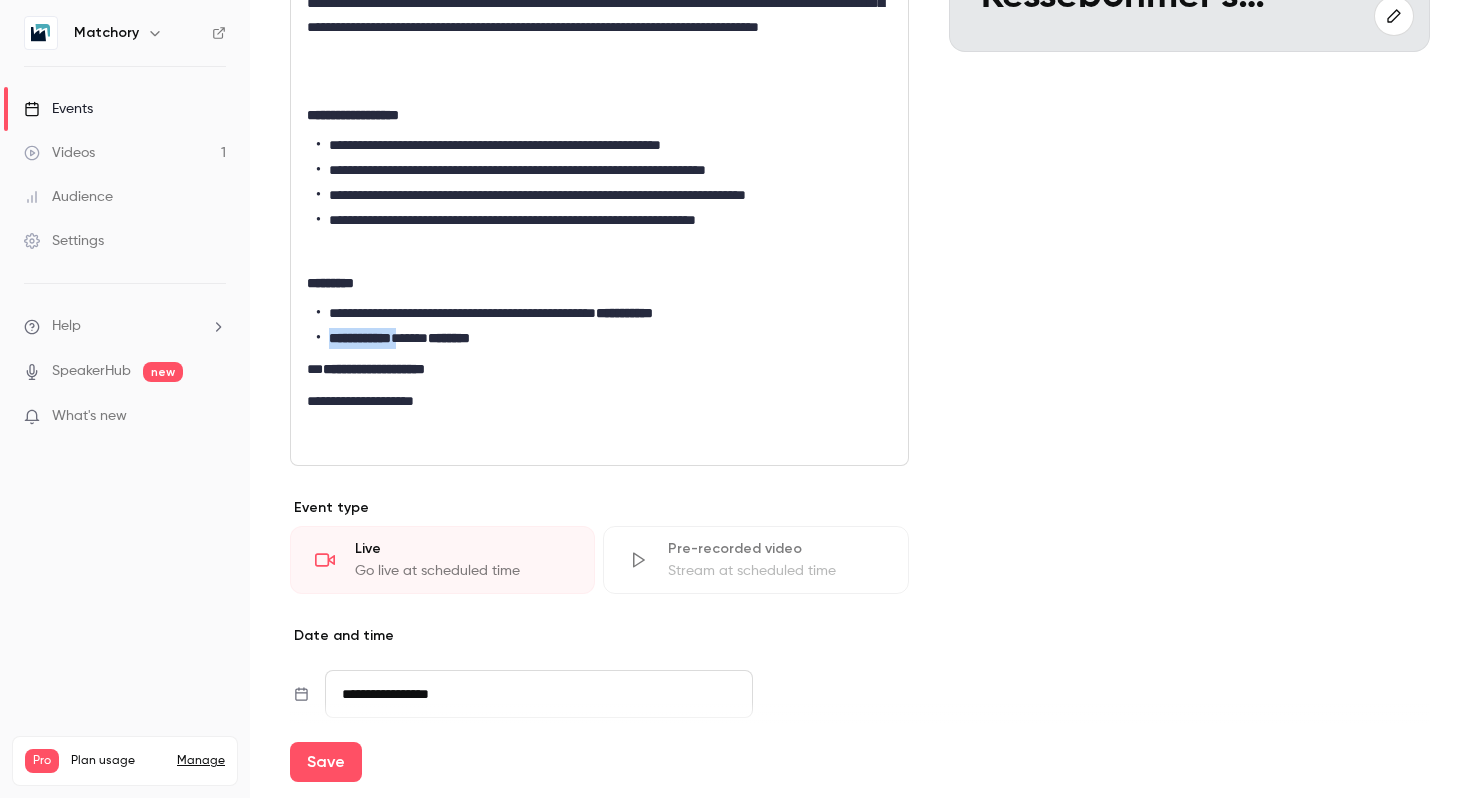 drag, startPoint x: 420, startPoint y: 366, endPoint x: 329, endPoint y: 365, distance: 91.00549 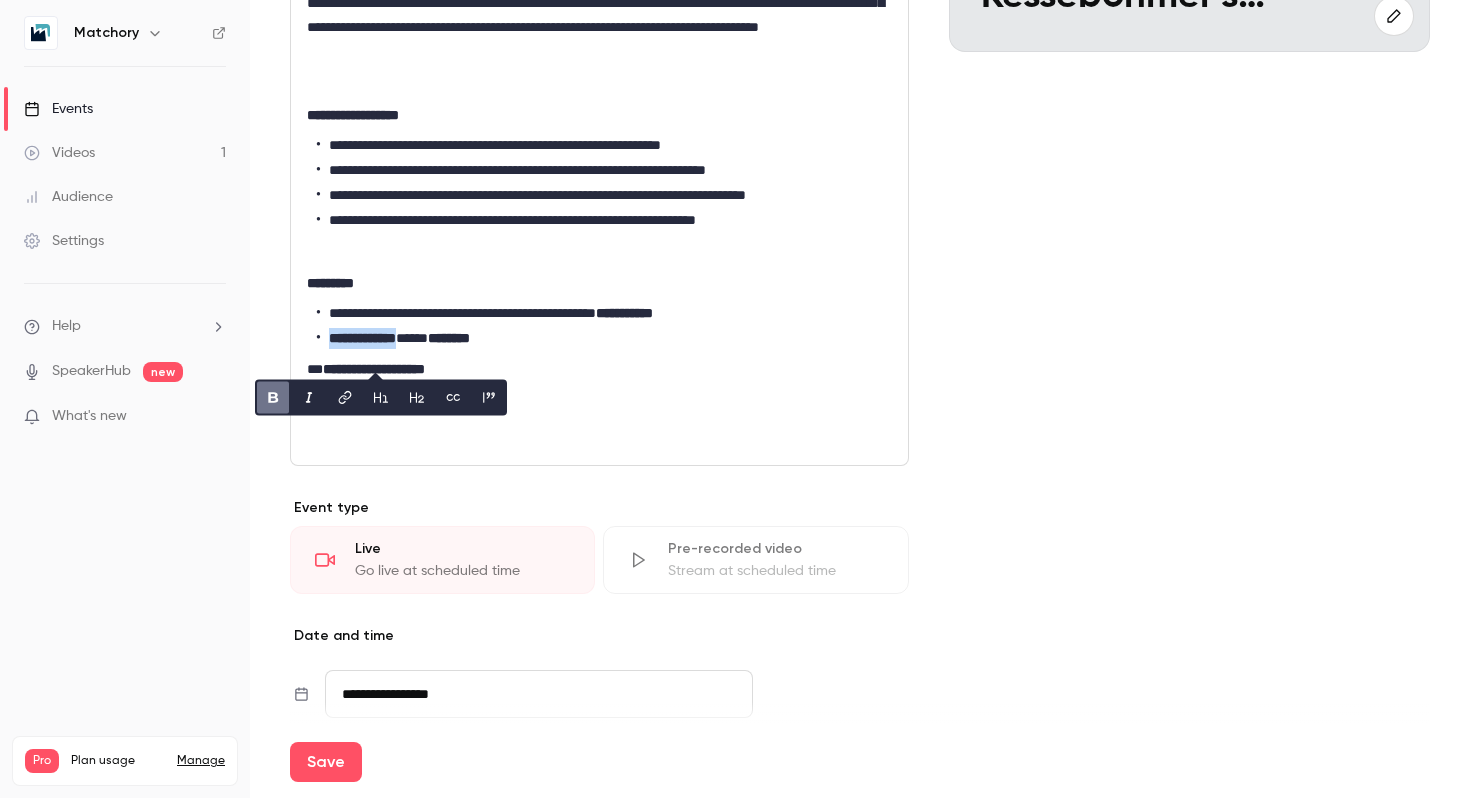 click 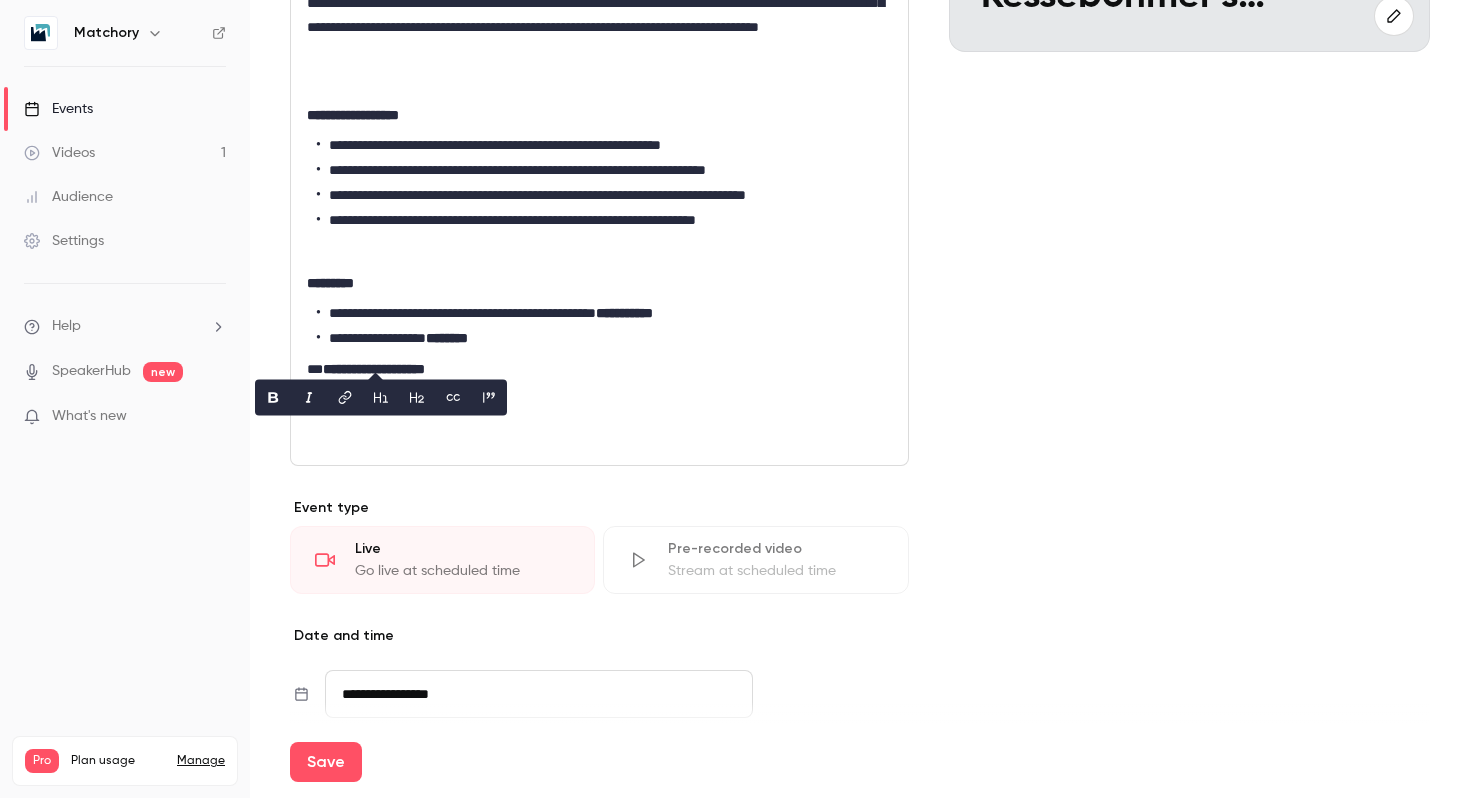 click on "[REDACTED]" at bounding box center [604, 338] 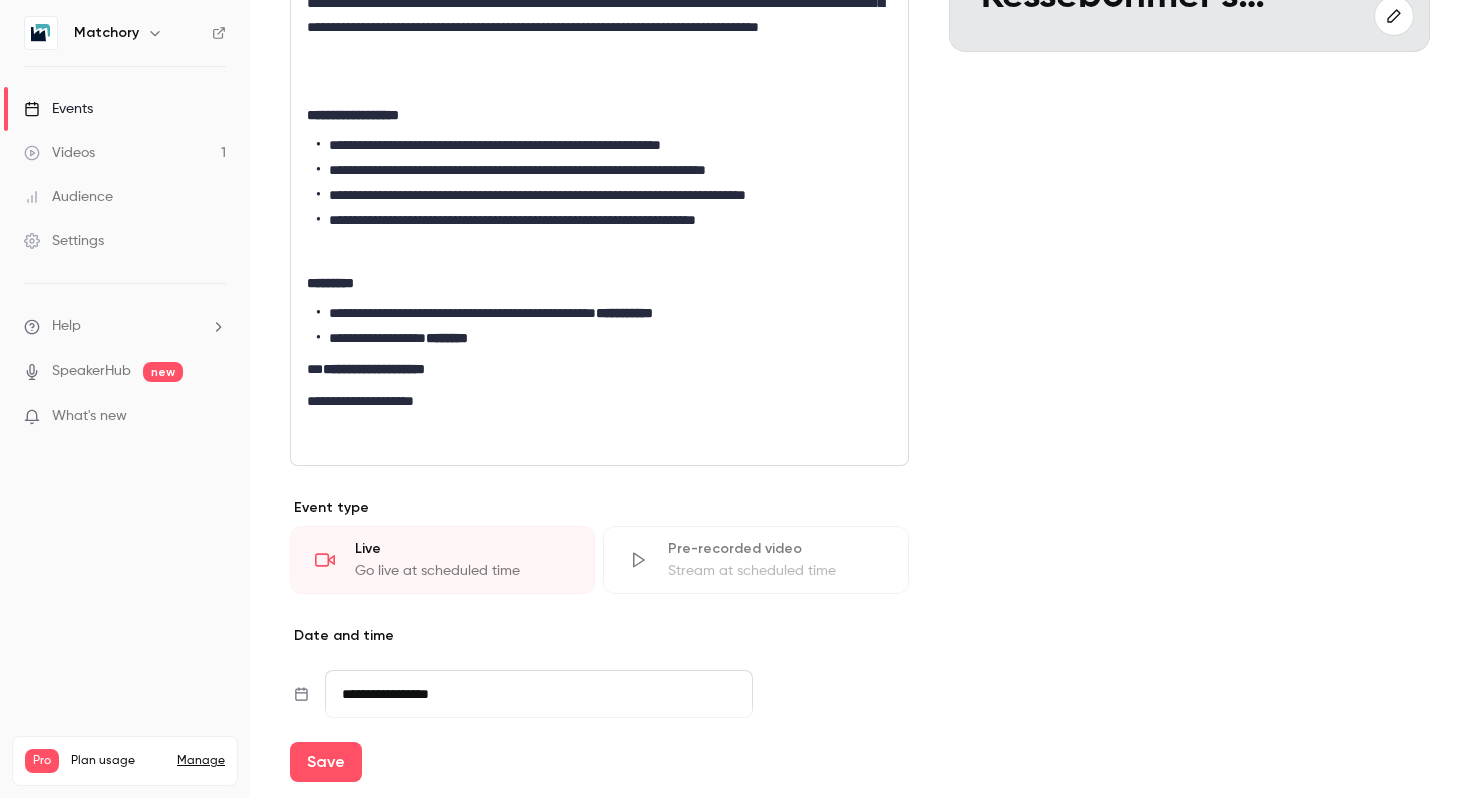 click on "[REDACTED]" at bounding box center [604, 313] 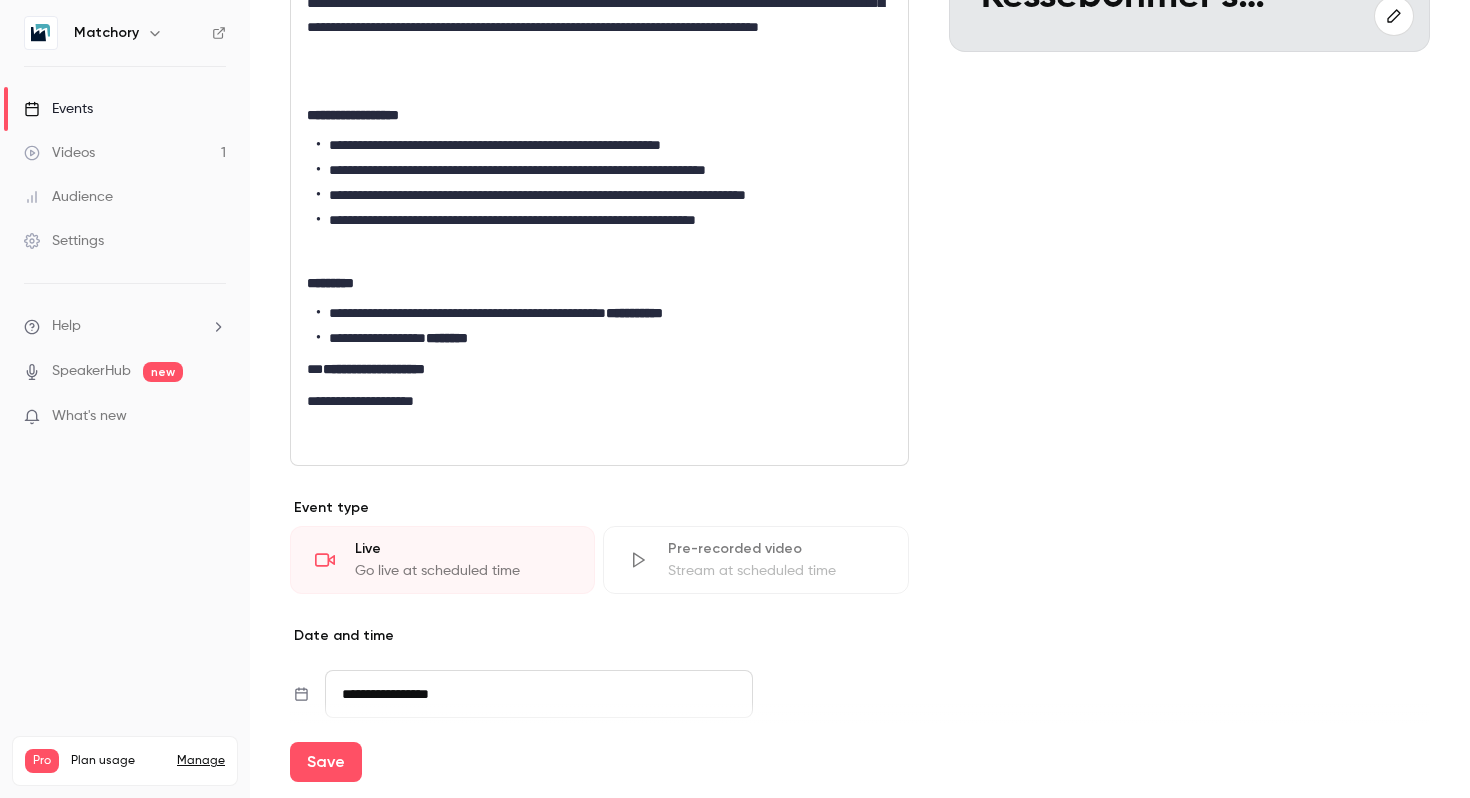 click on "[REDACTED]" at bounding box center [604, 338] 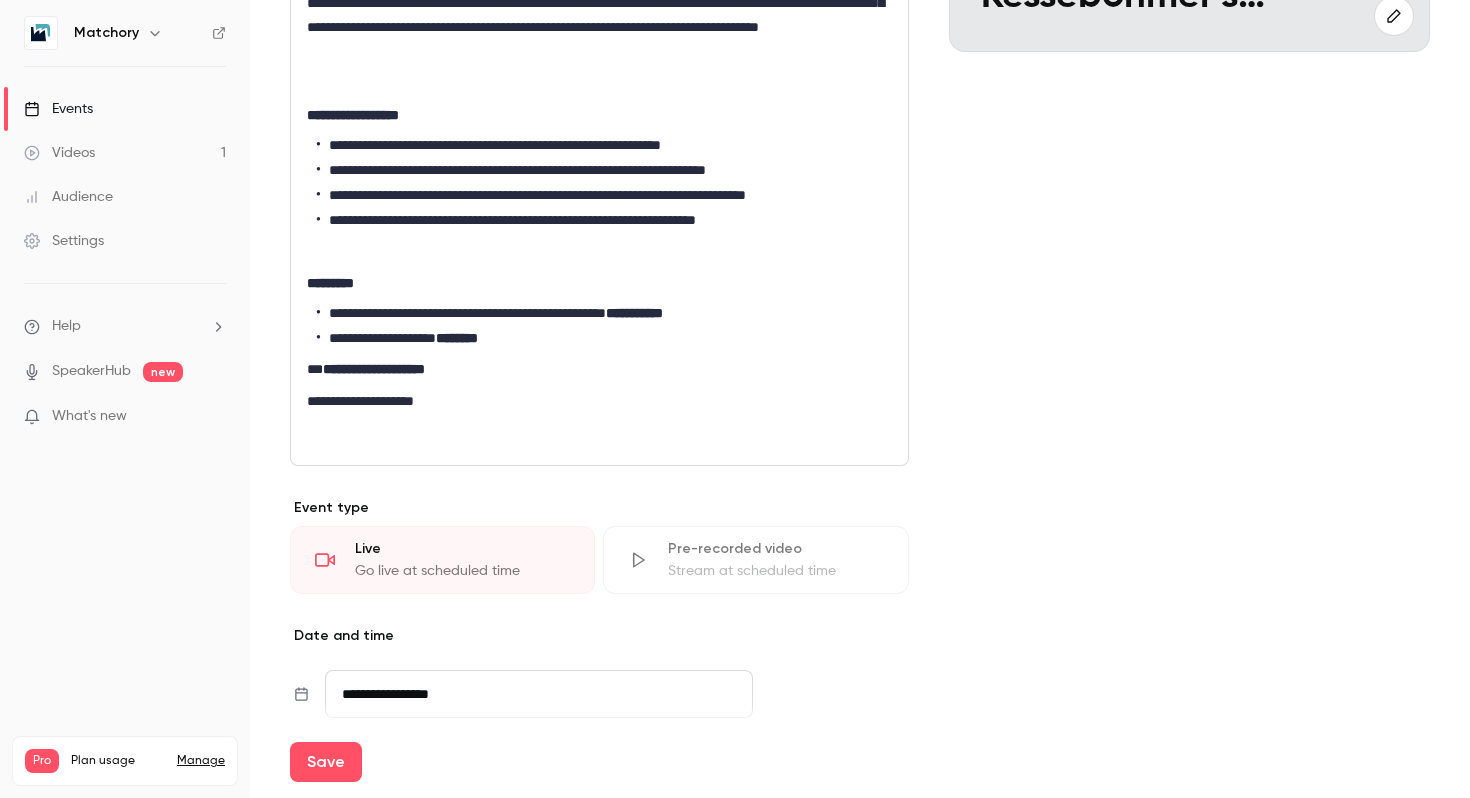 click on "[REDACTED]" at bounding box center (599, 178) 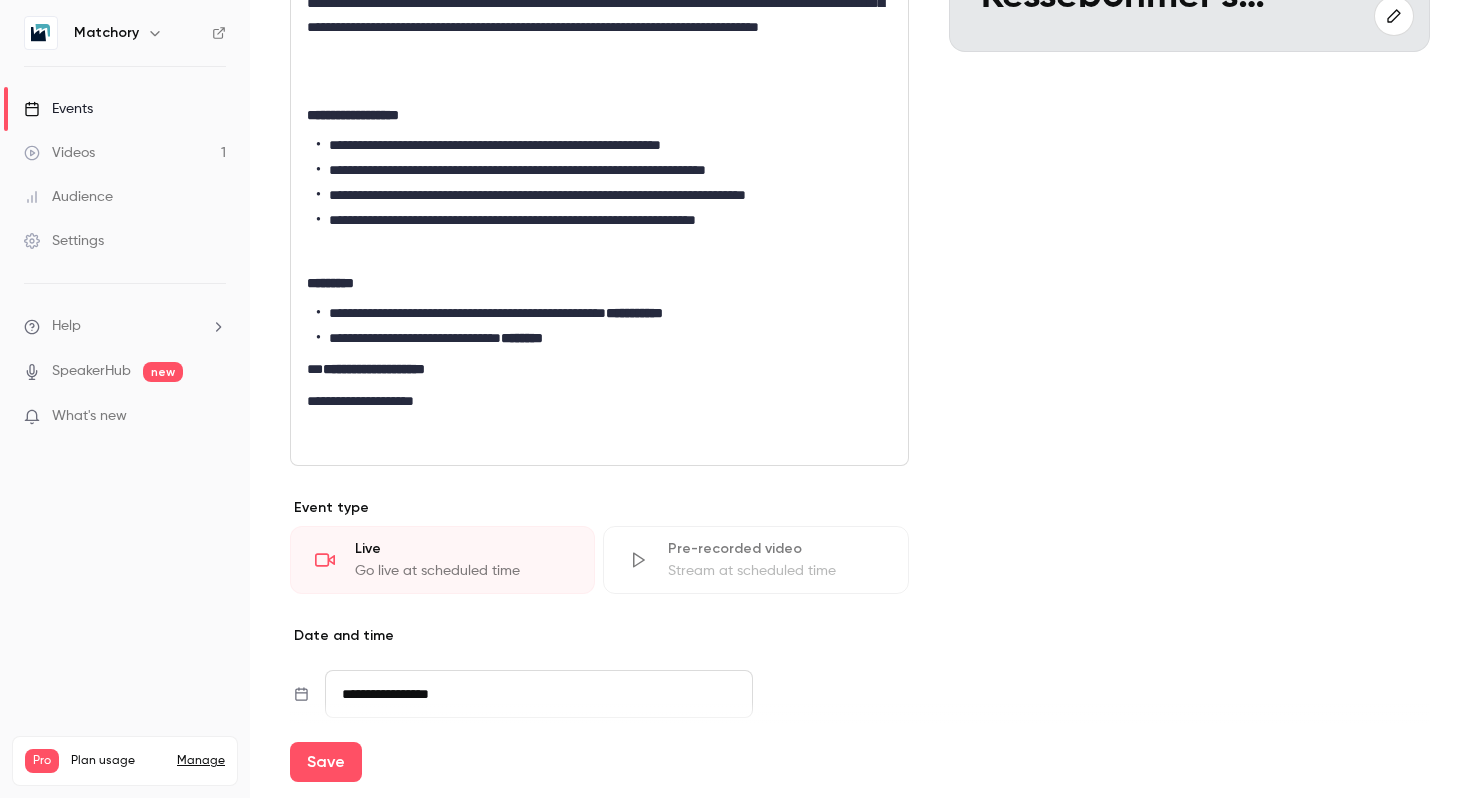 click on "[REDACTED]" at bounding box center [604, 313] 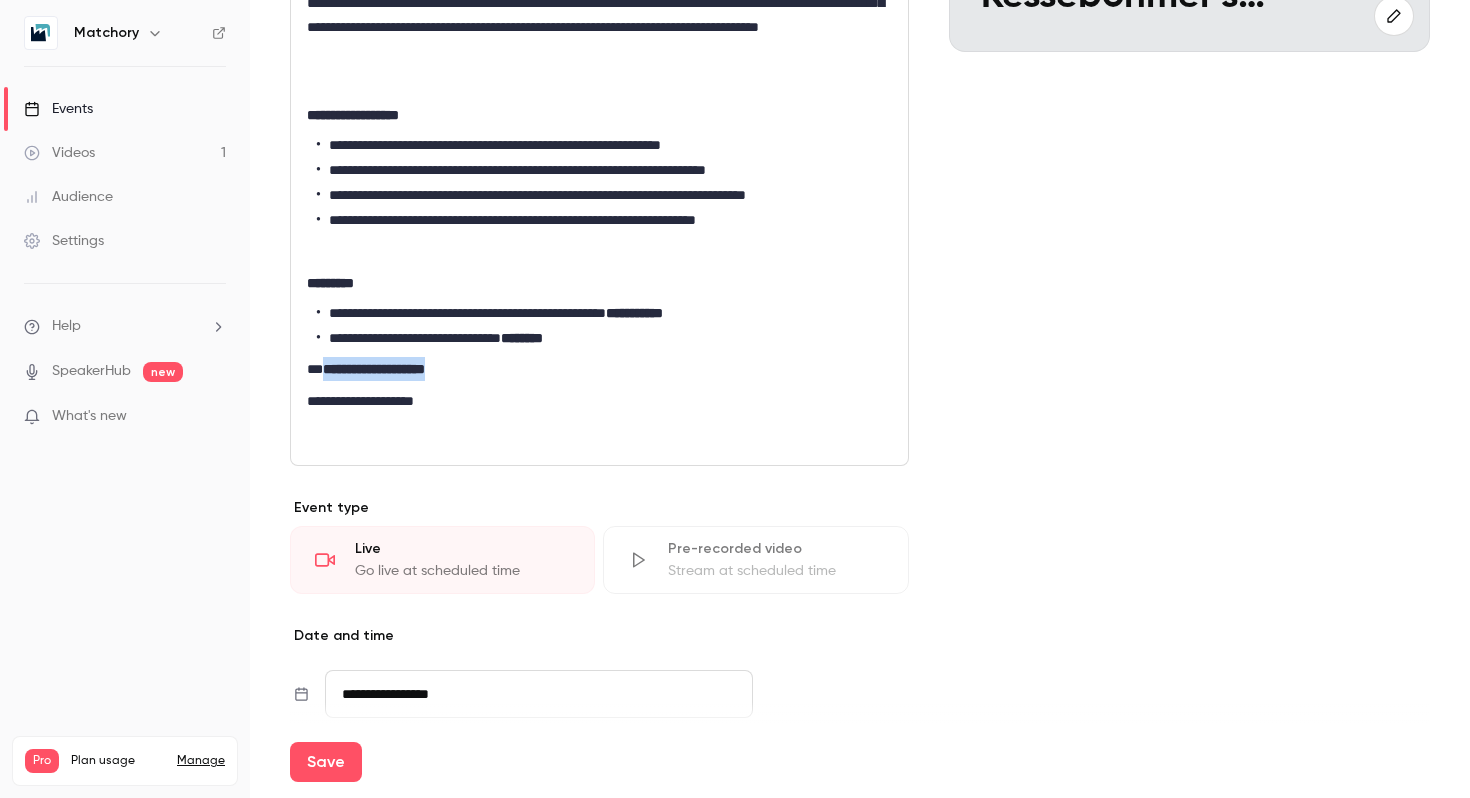 drag, startPoint x: 460, startPoint y: 394, endPoint x: 325, endPoint y: 400, distance: 135.13327 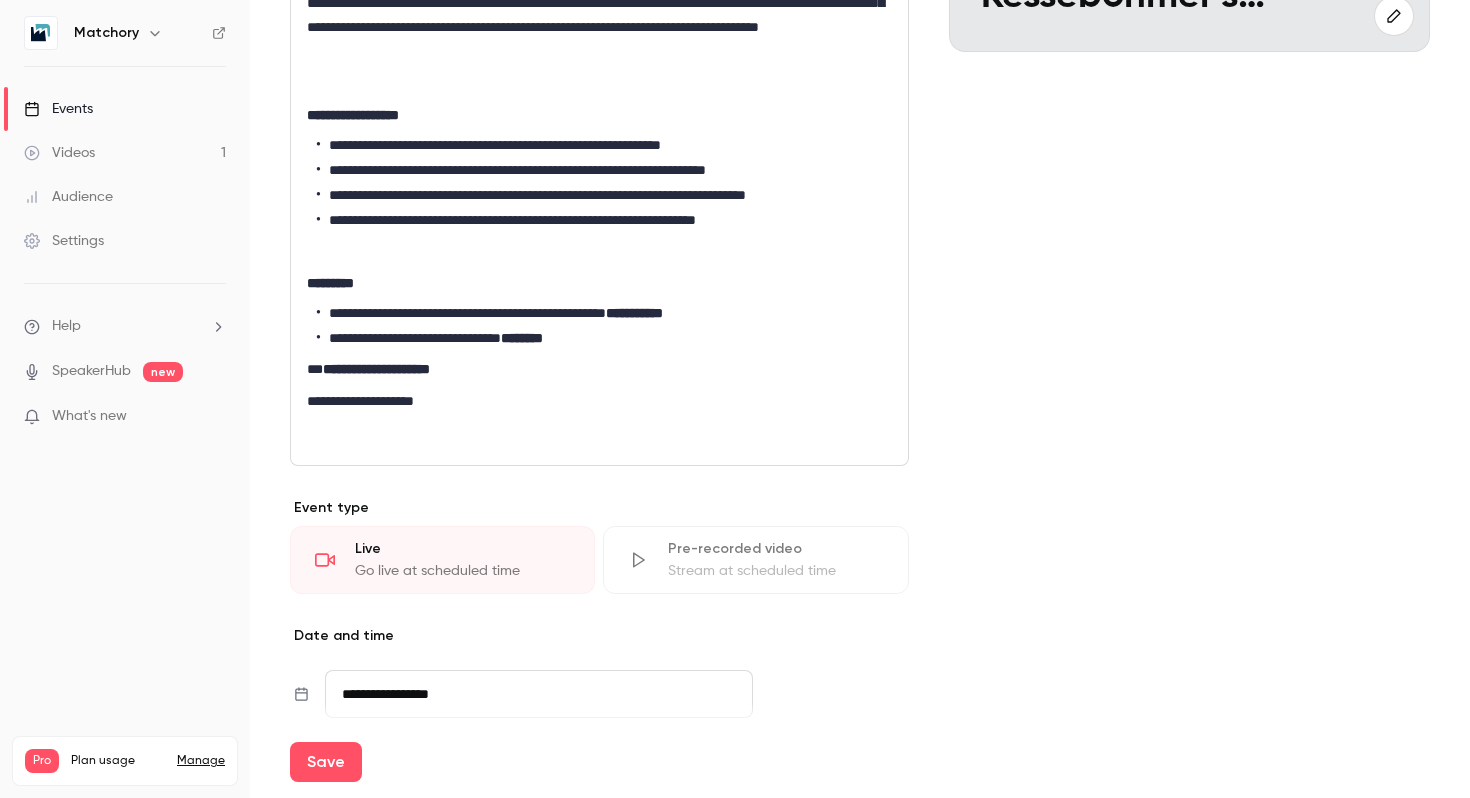 click on "**********" at bounding box center (376, 369) 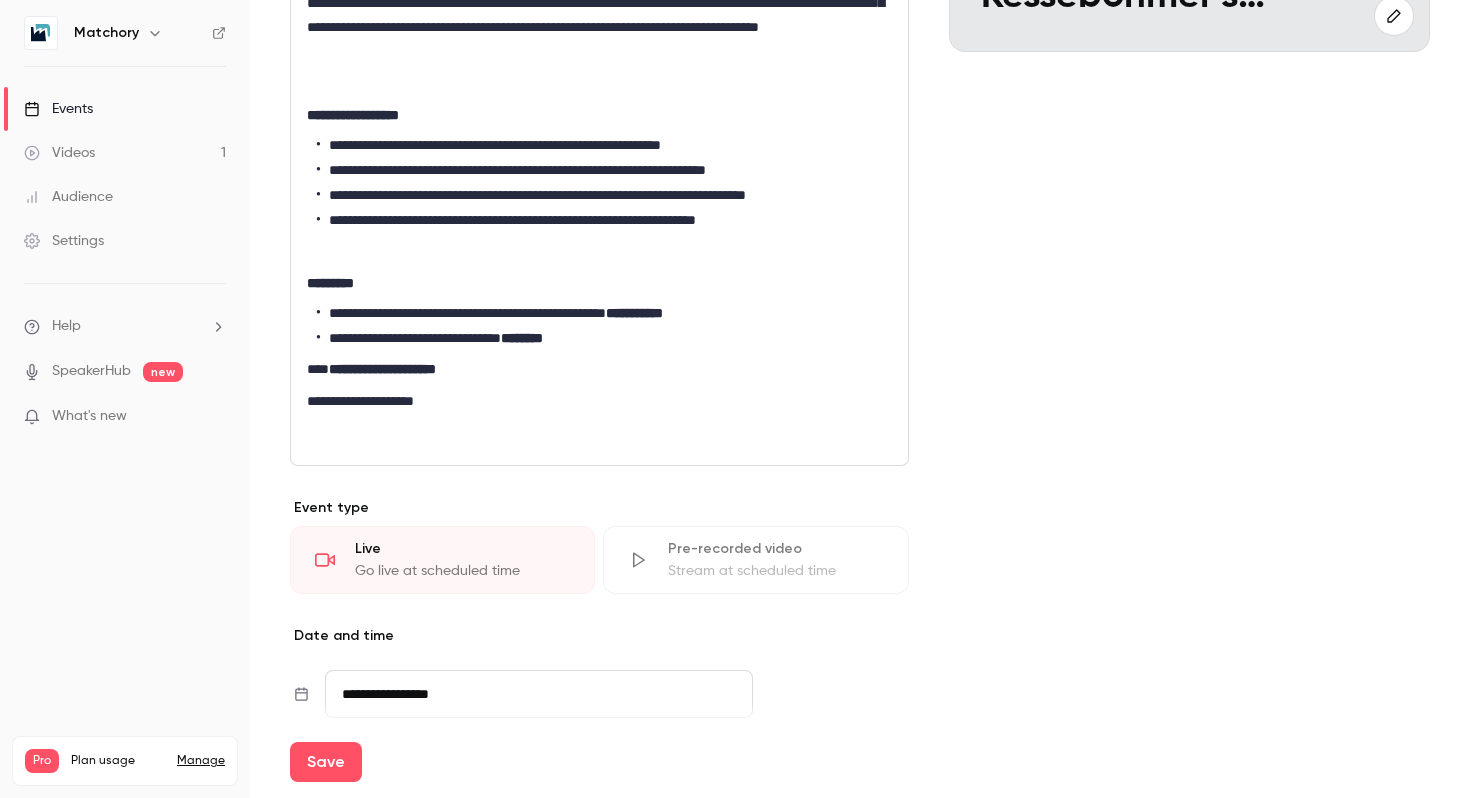click on "[REDACTED]" at bounding box center [599, 369] 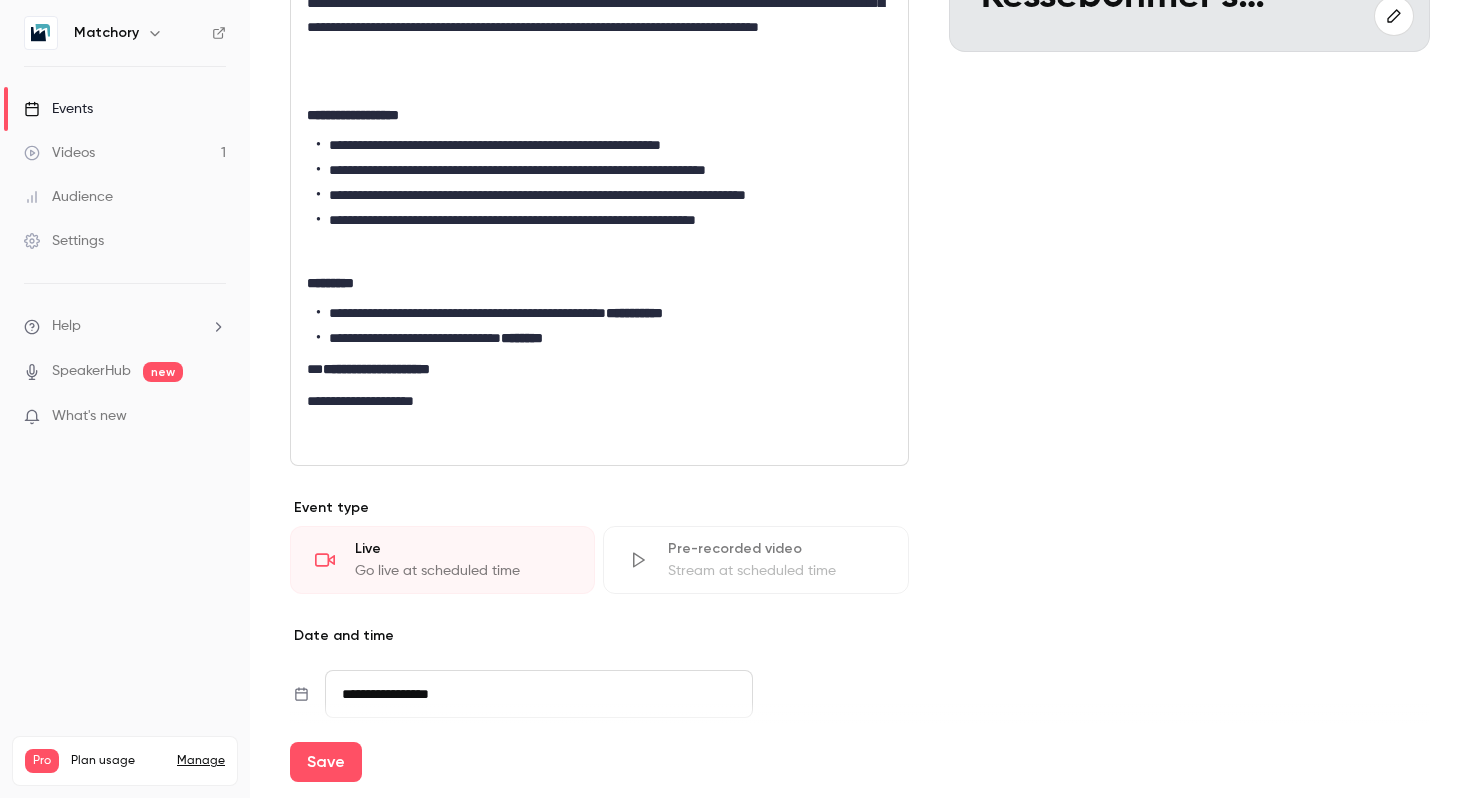 click on "**********" at bounding box center (599, 401) 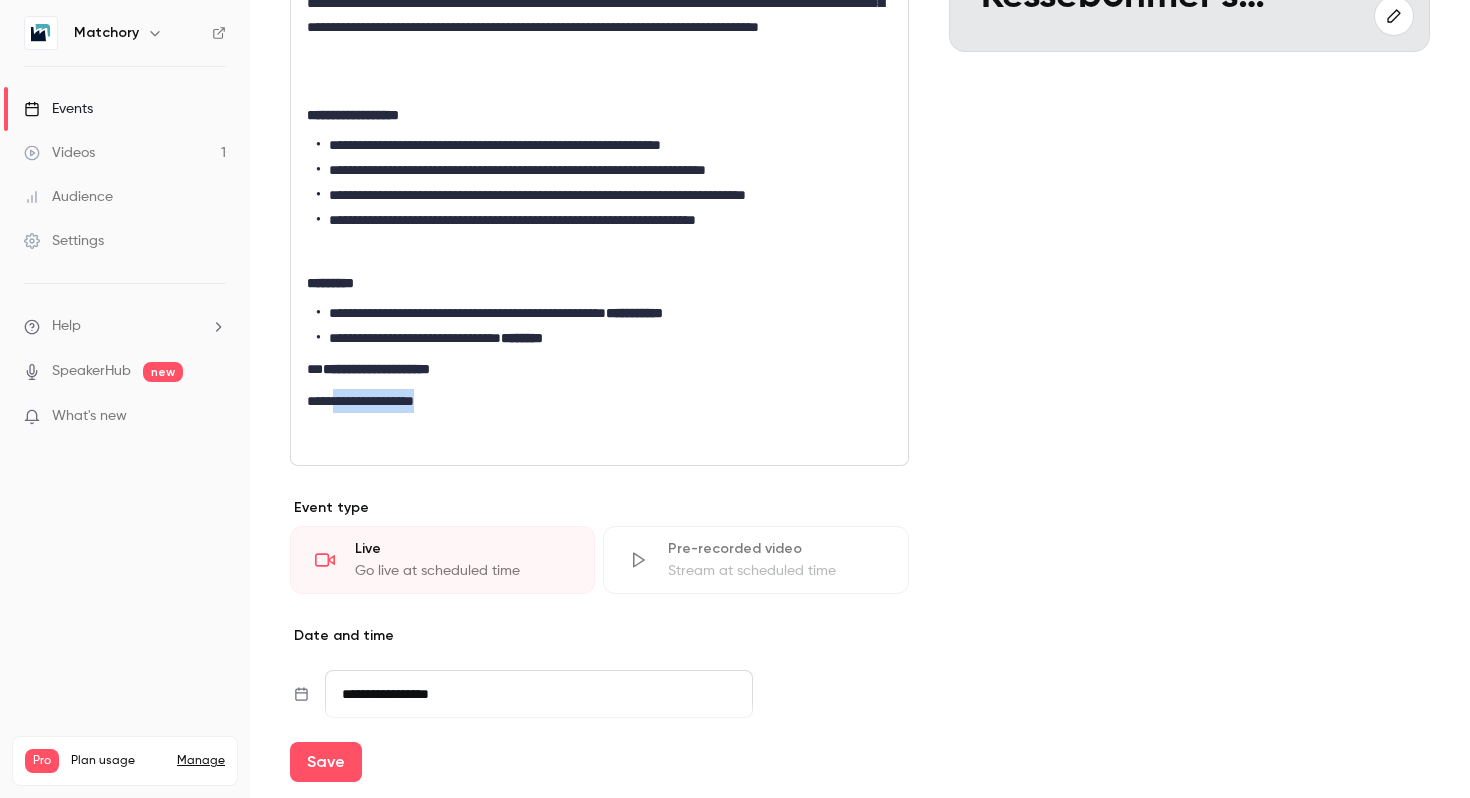 drag, startPoint x: 459, startPoint y: 427, endPoint x: 335, endPoint y: 417, distance: 124.40257 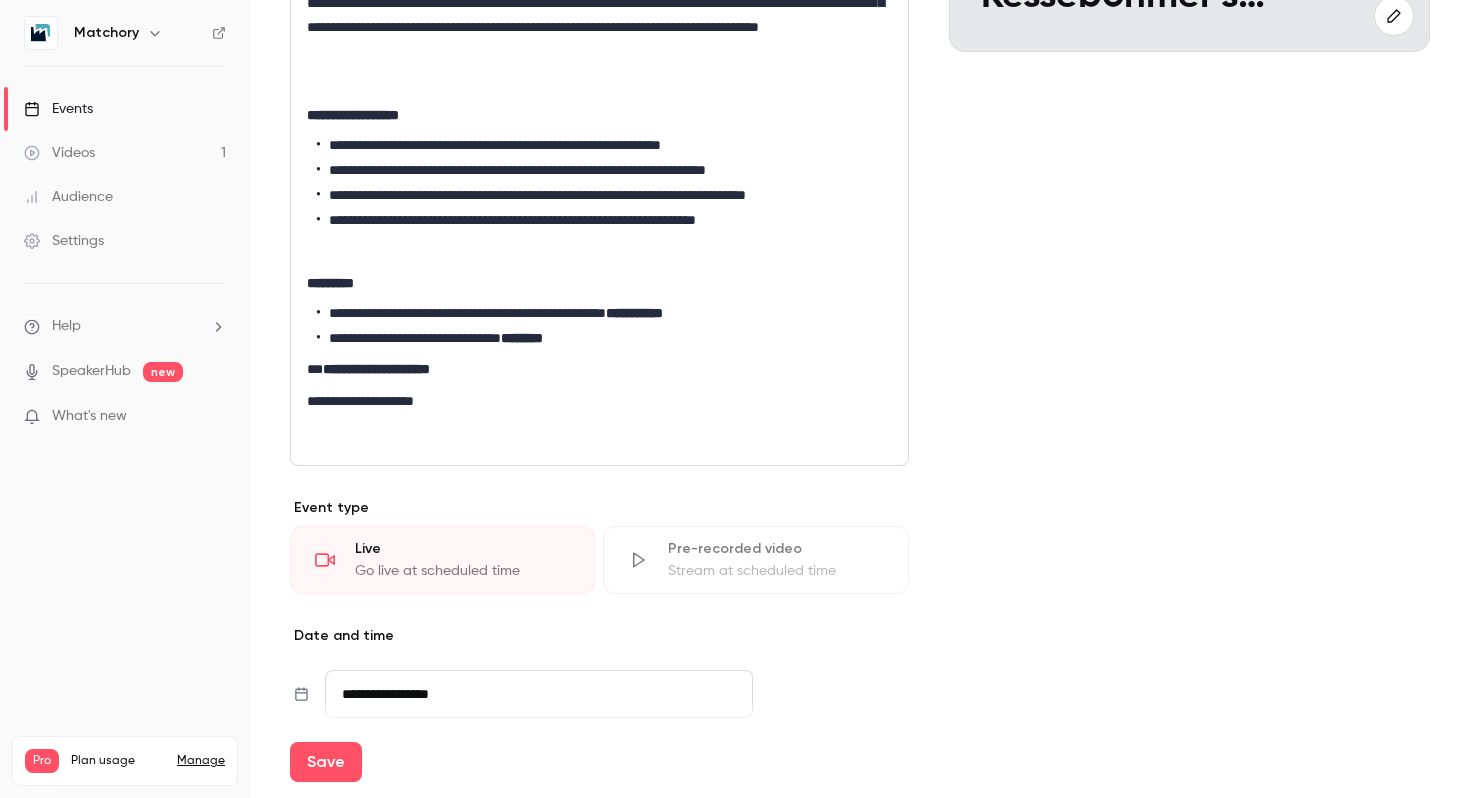 click on "[REDACTED]" at bounding box center (599, 369) 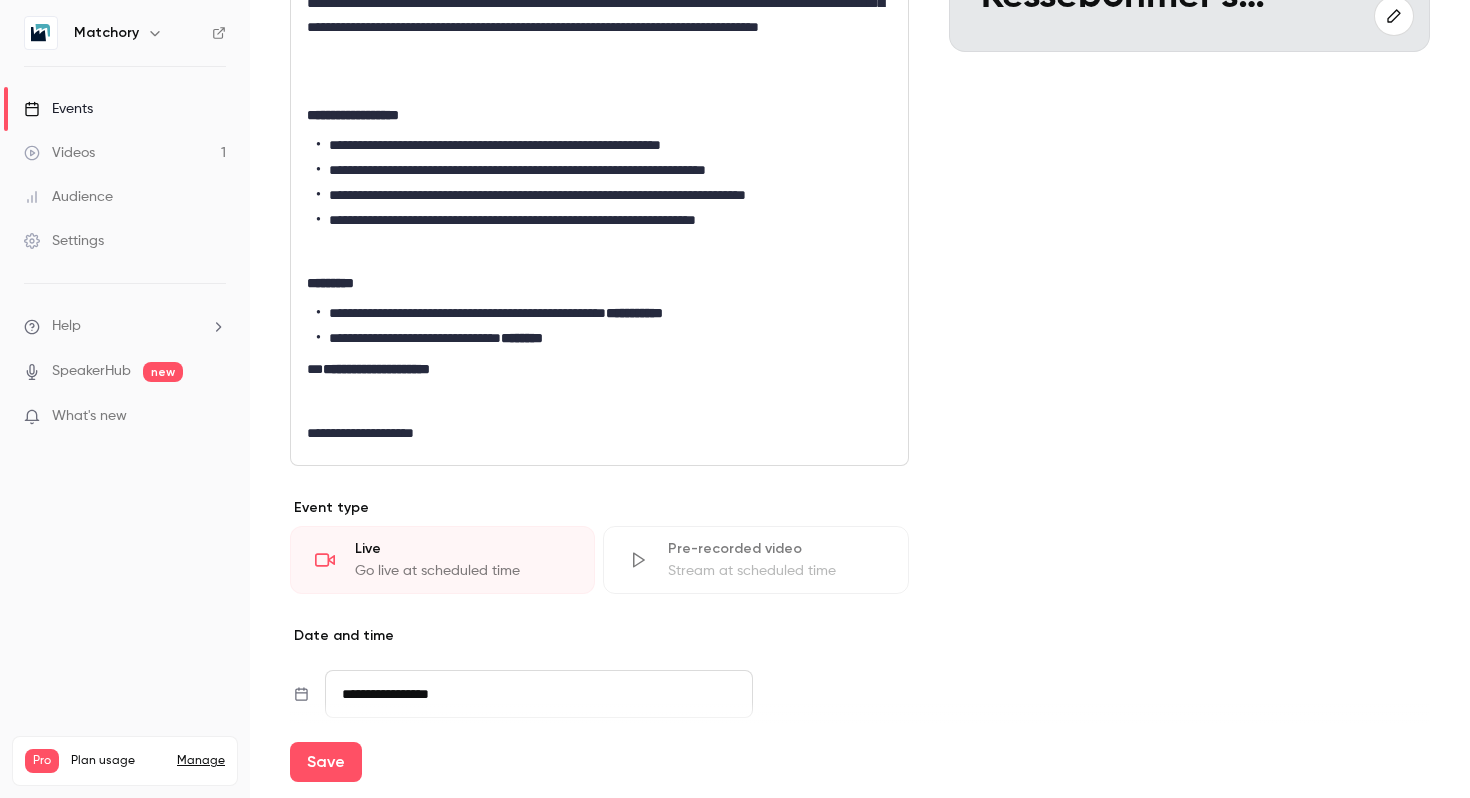 click at bounding box center (599, 401) 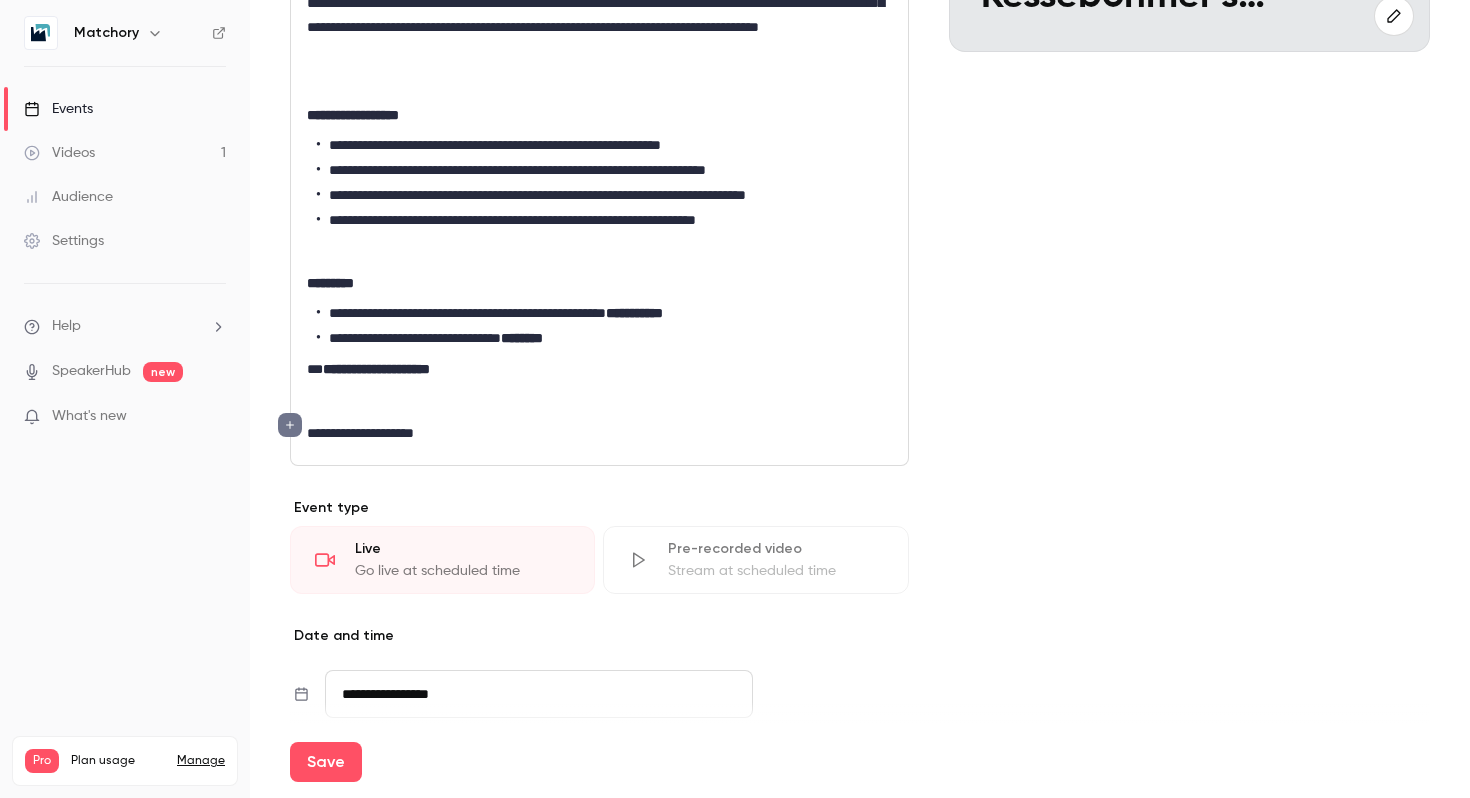 scroll, scrollTop: 0, scrollLeft: 0, axis: both 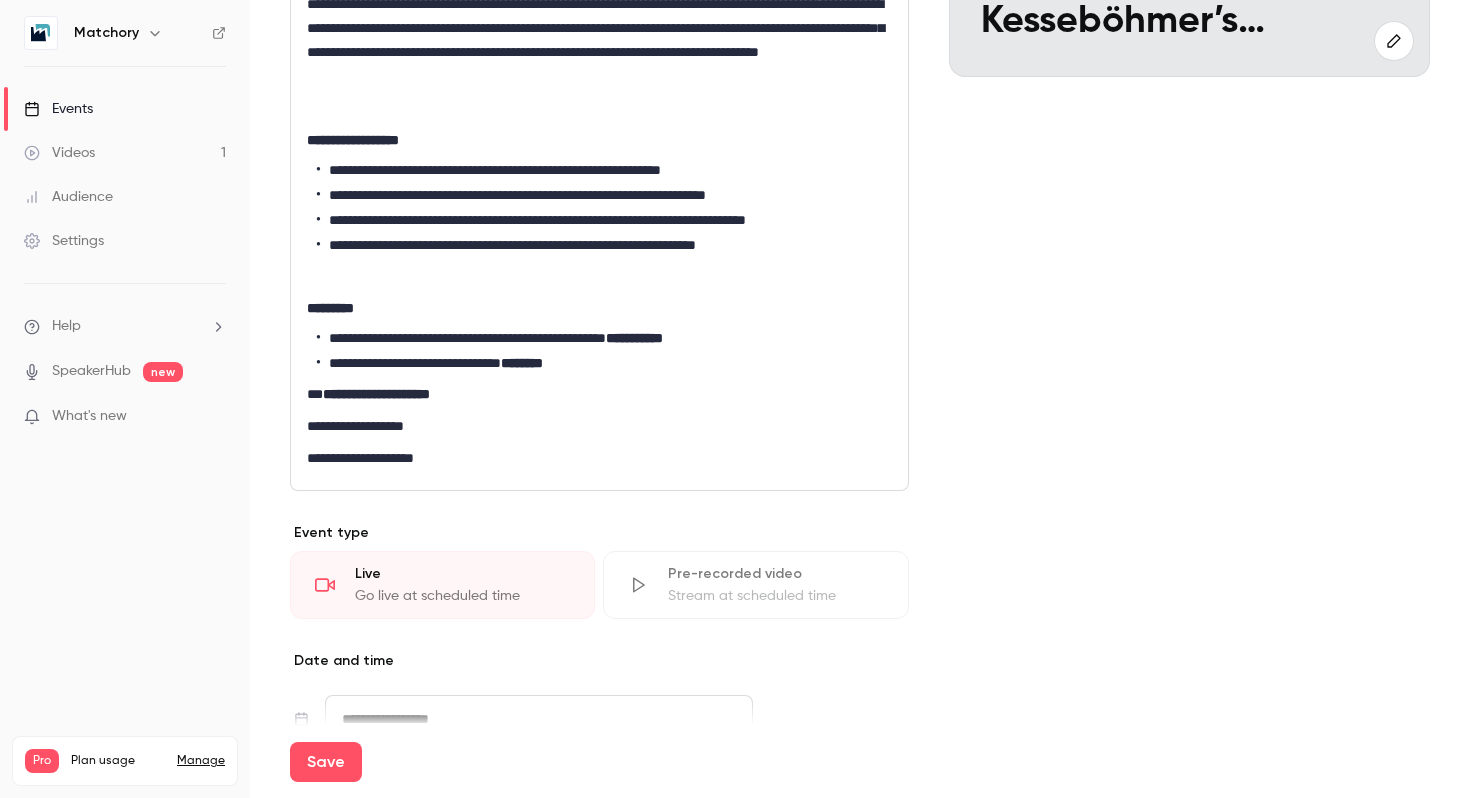 click on "**********" at bounding box center [599, 426] 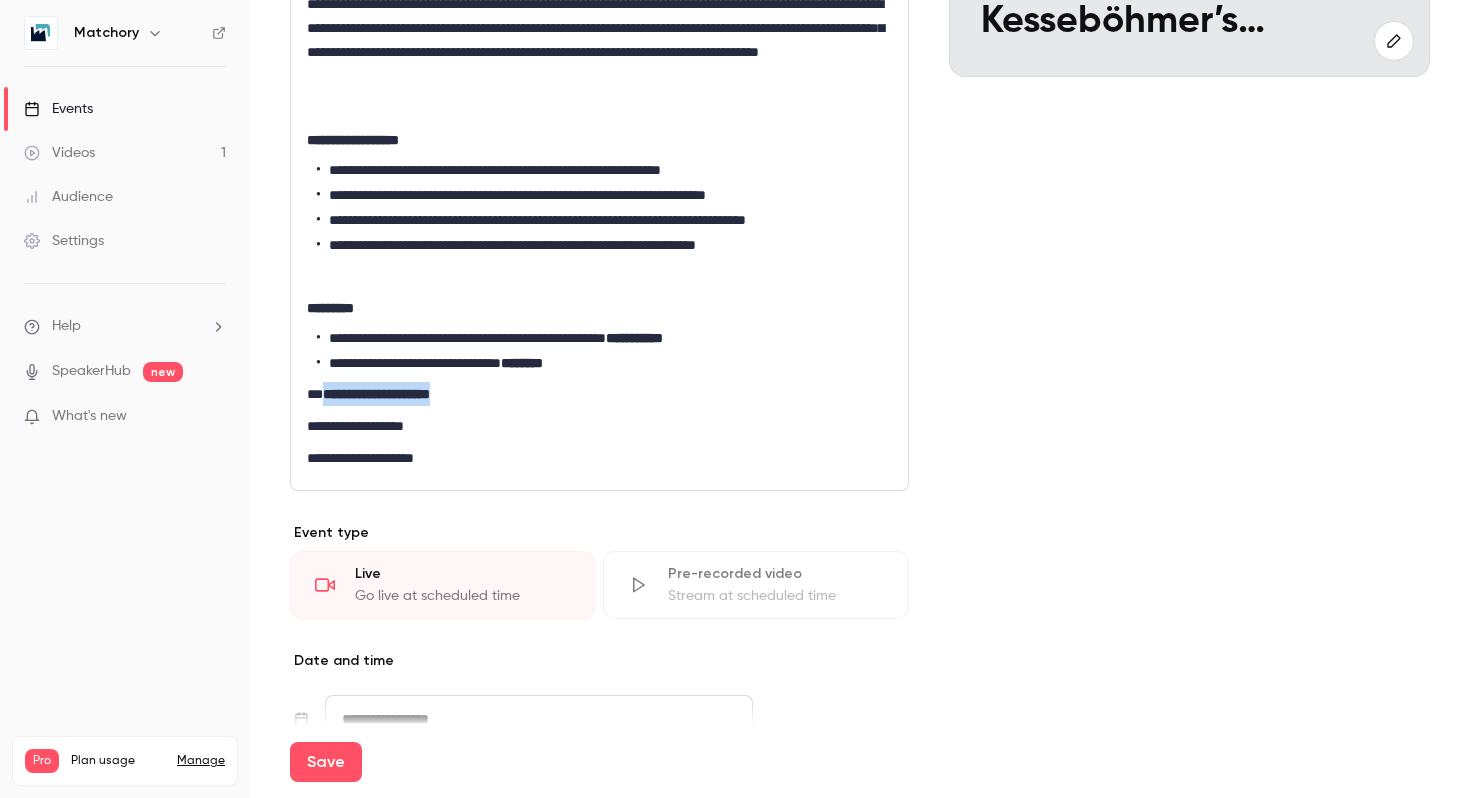 drag, startPoint x: 325, startPoint y: 416, endPoint x: 483, endPoint y: 414, distance: 158.01266 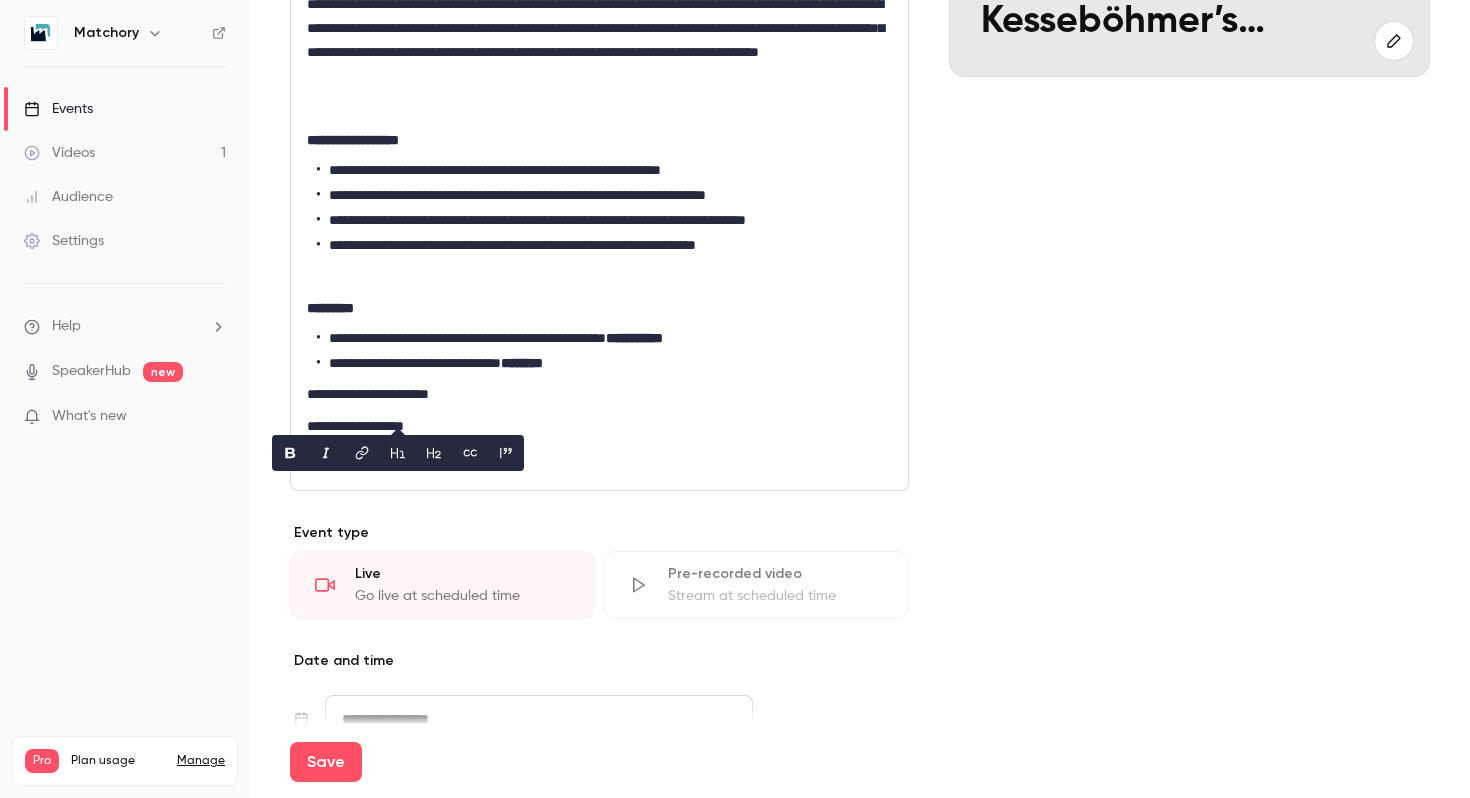 click on "**********" at bounding box center [599, 426] 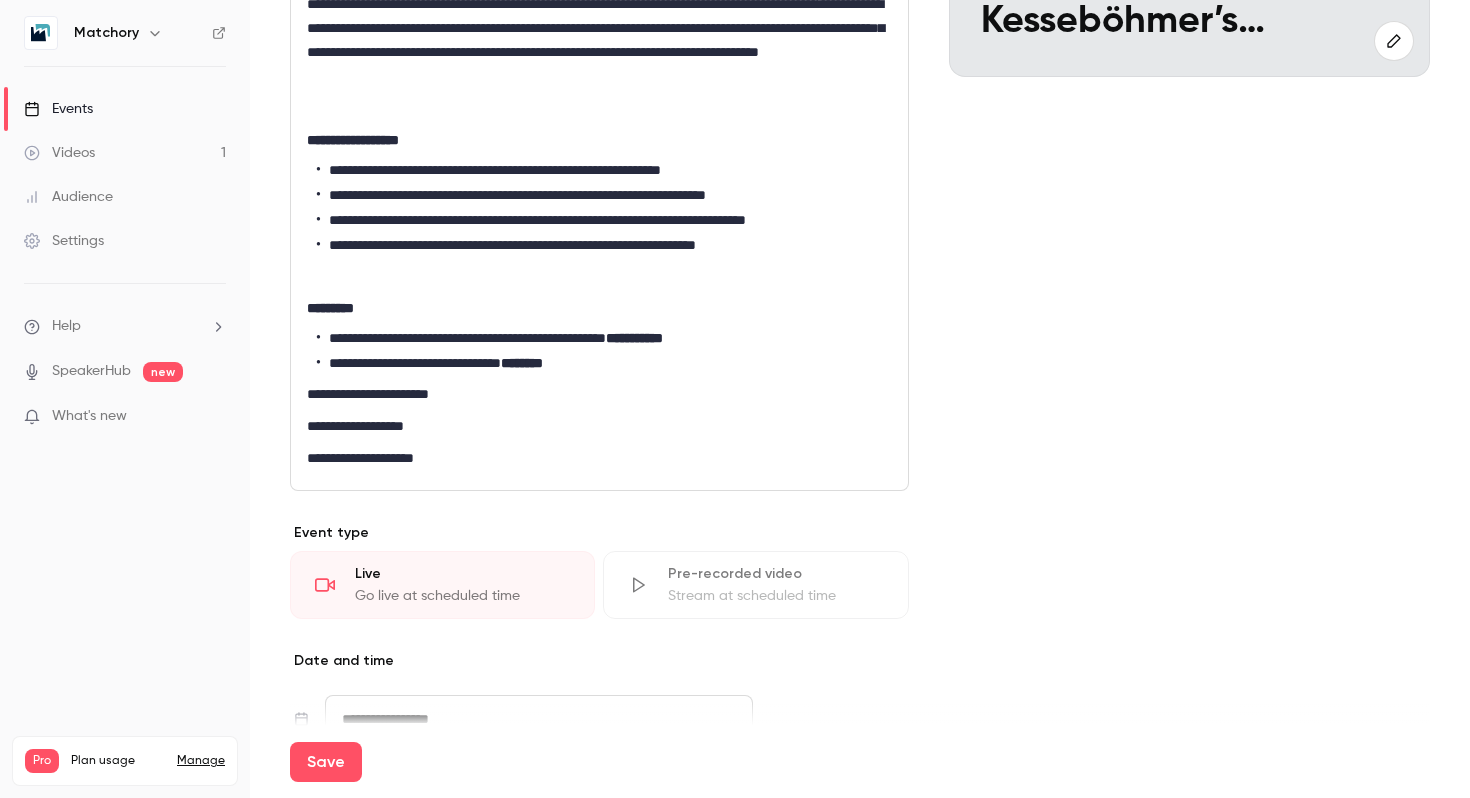 click on "**********" at bounding box center [599, 458] 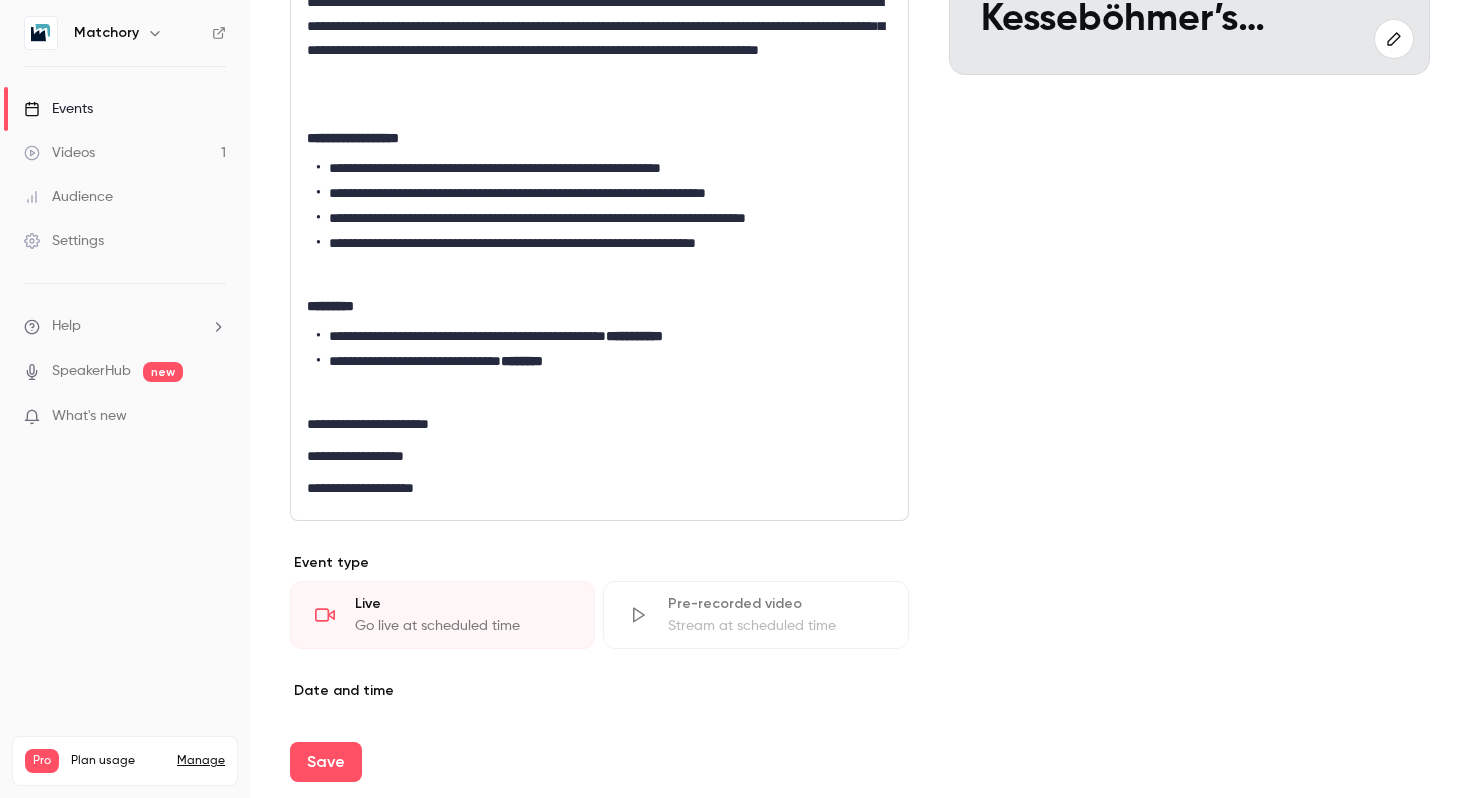 scroll, scrollTop: 399, scrollLeft: 0, axis: vertical 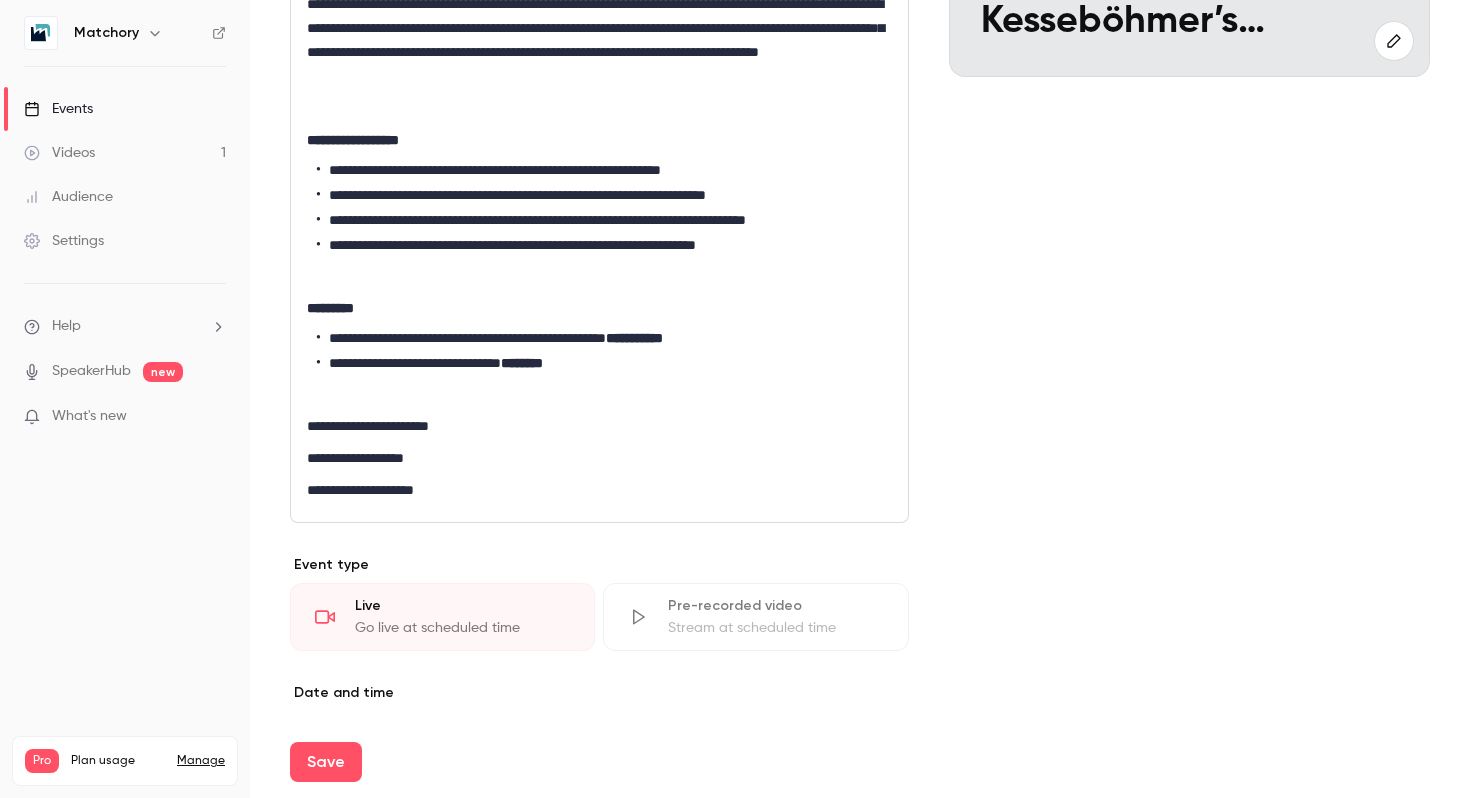 click on "**********" at bounding box center [599, 490] 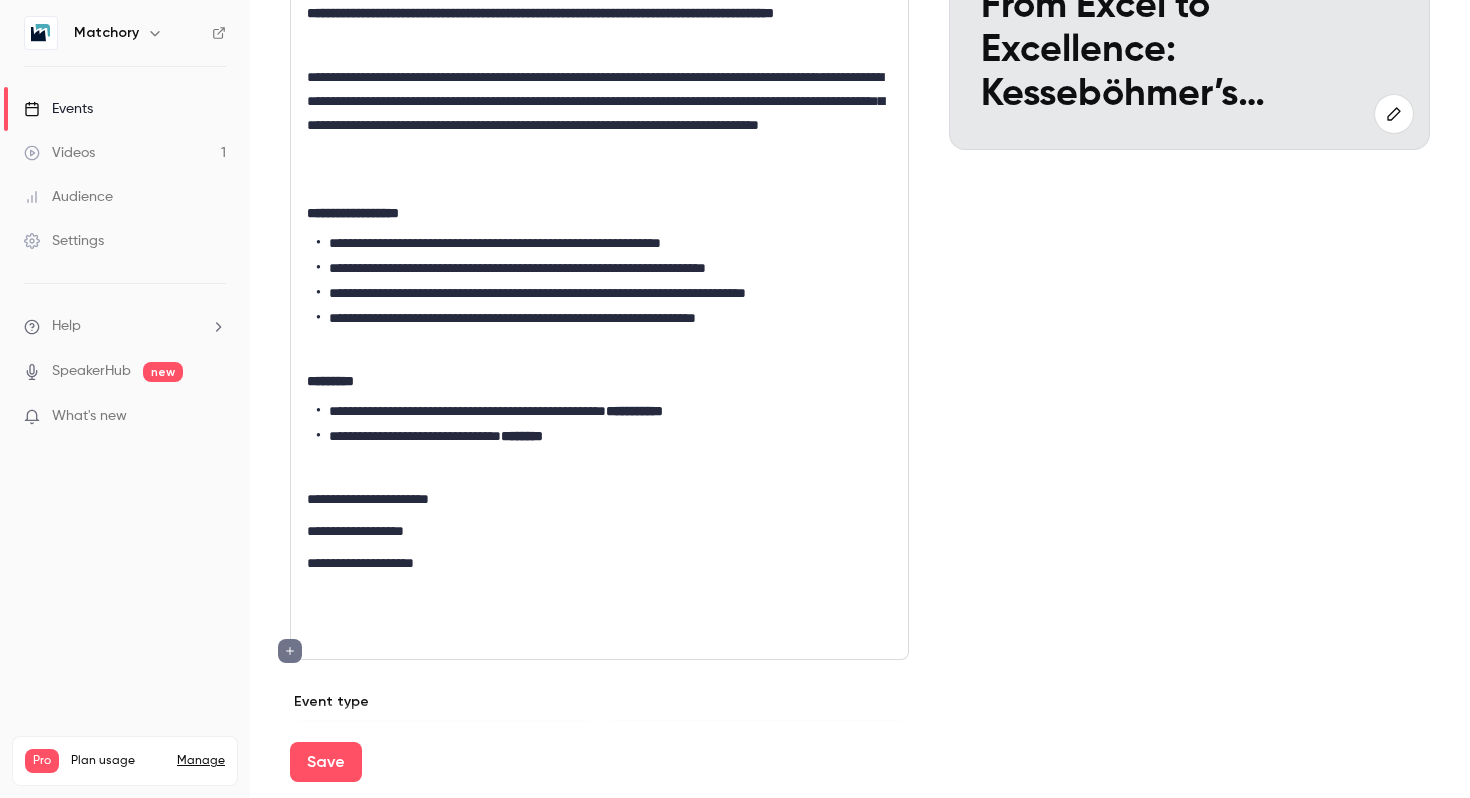 scroll, scrollTop: 328, scrollLeft: 0, axis: vertical 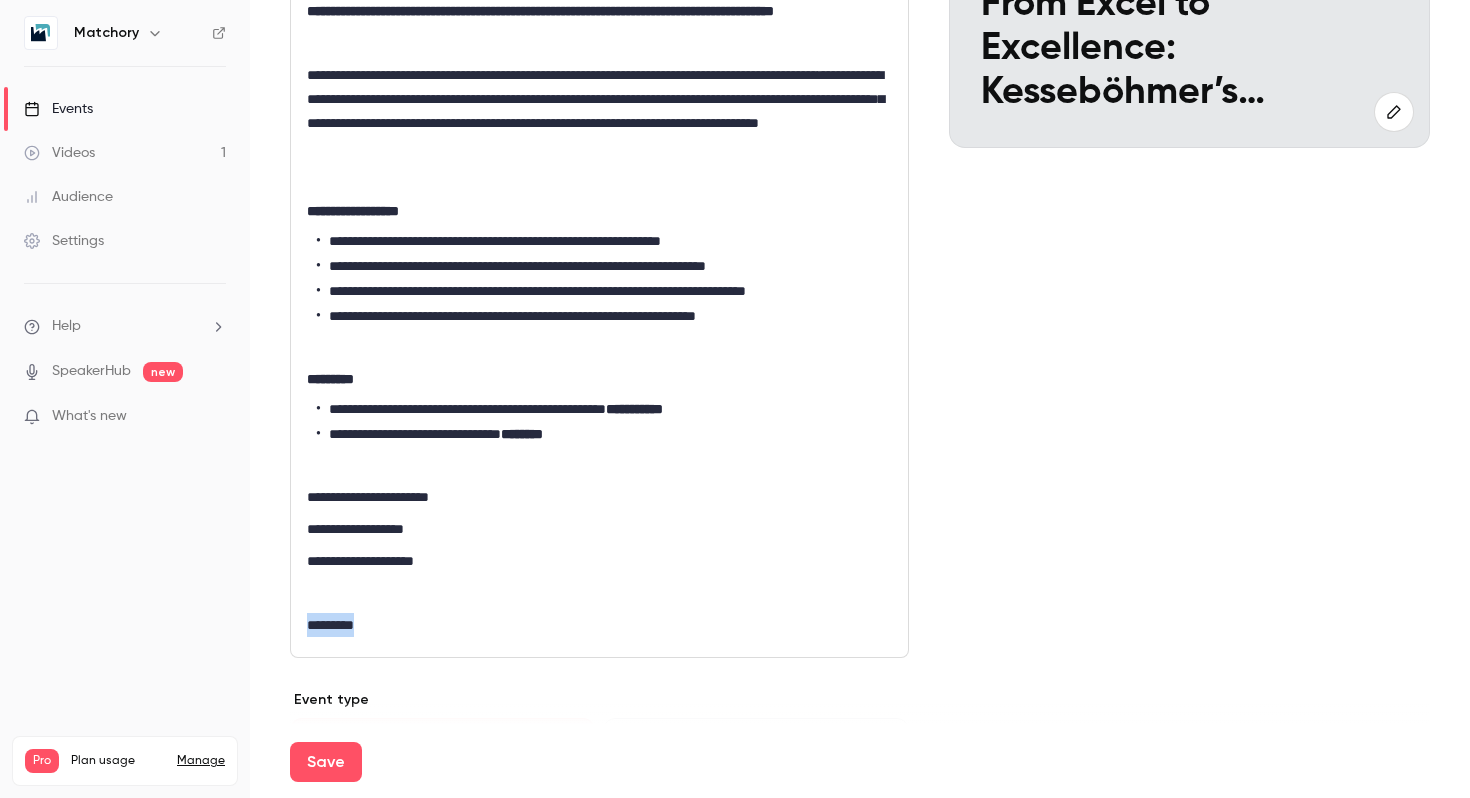 drag, startPoint x: 385, startPoint y: 638, endPoint x: 304, endPoint y: 640, distance: 81.02469 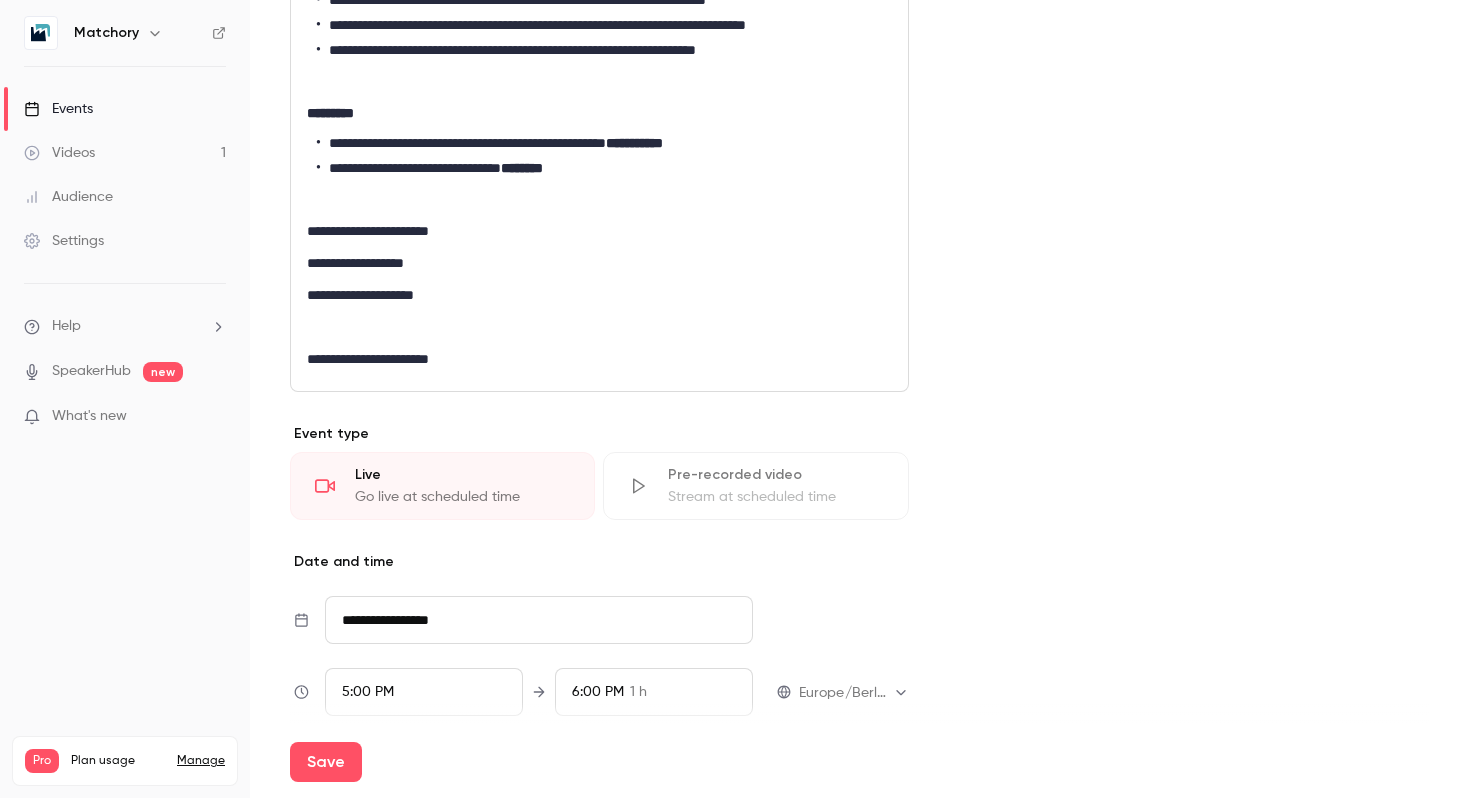 scroll, scrollTop: 599, scrollLeft: 0, axis: vertical 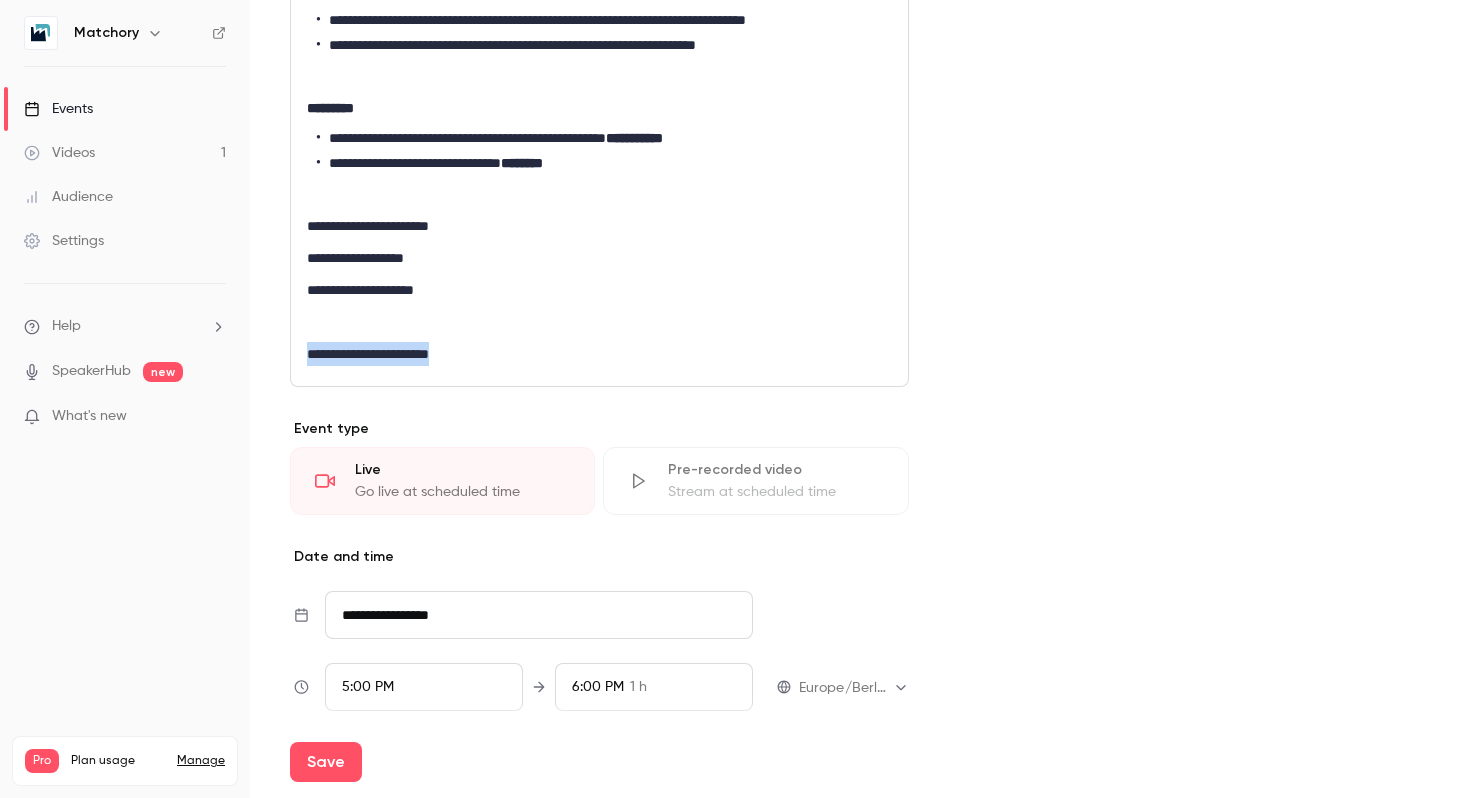 drag, startPoint x: 495, startPoint y: 379, endPoint x: 296, endPoint y: 378, distance: 199.00252 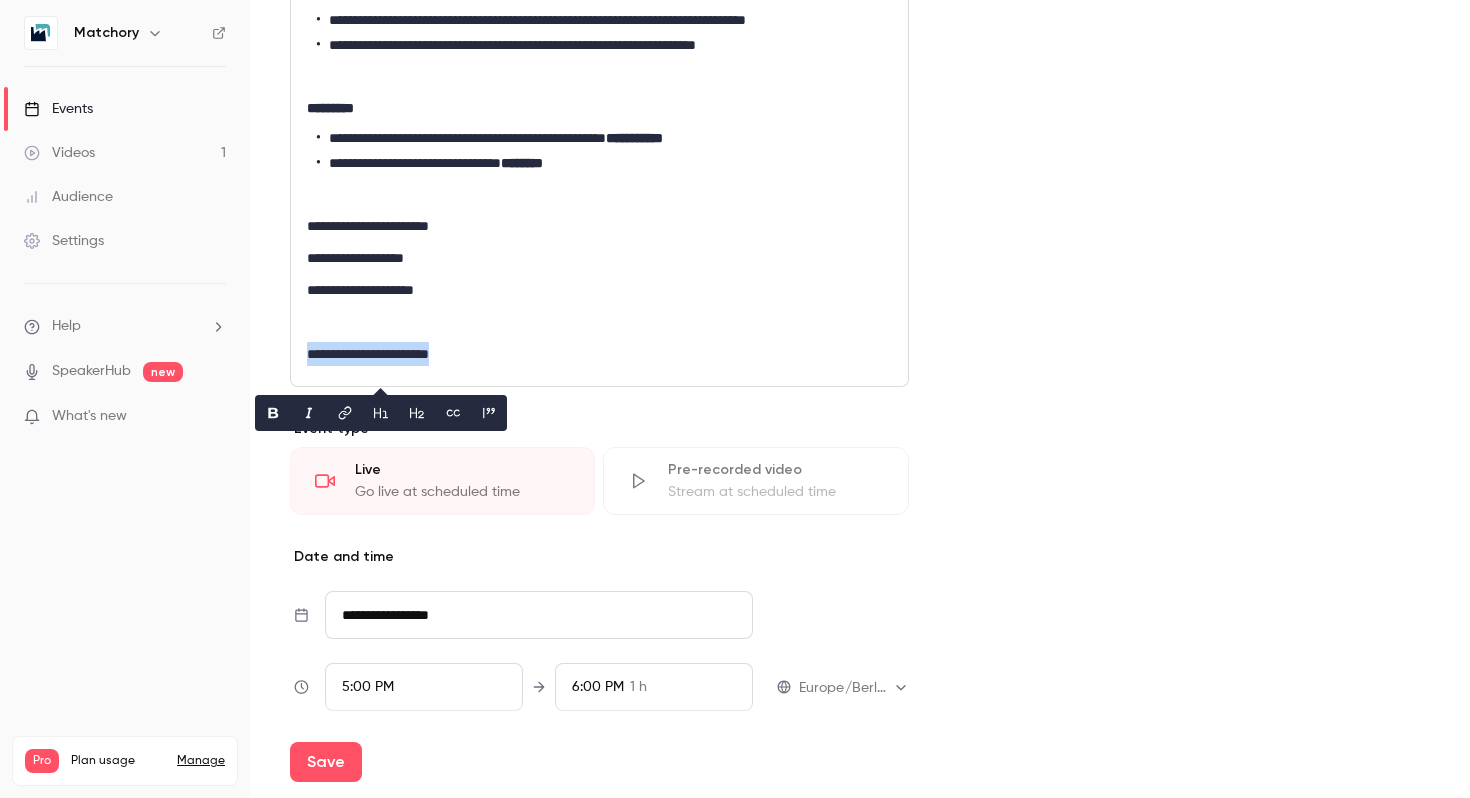 click at bounding box center [599, 322] 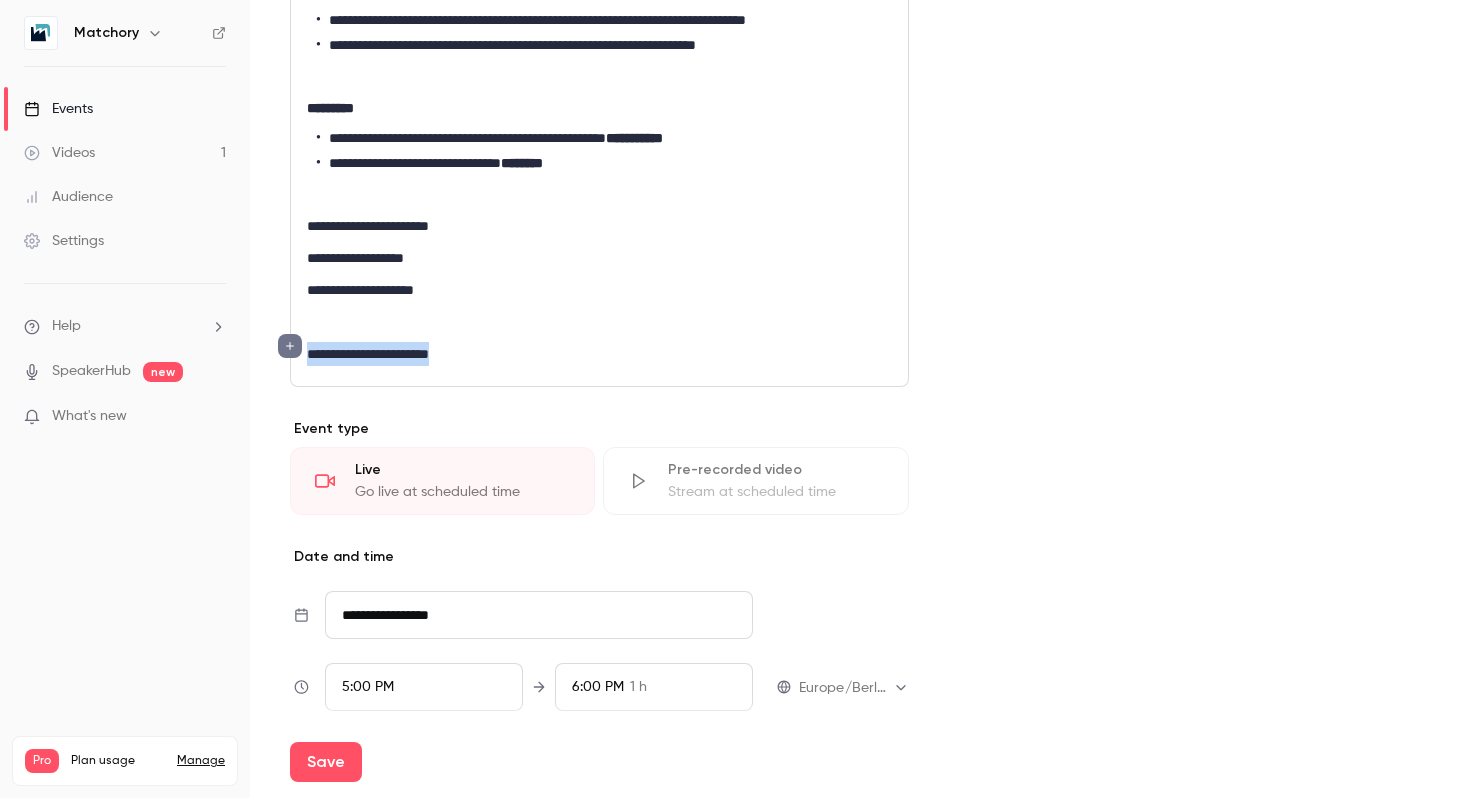 drag, startPoint x: 480, startPoint y: 372, endPoint x: 310, endPoint y: 365, distance: 170.14406 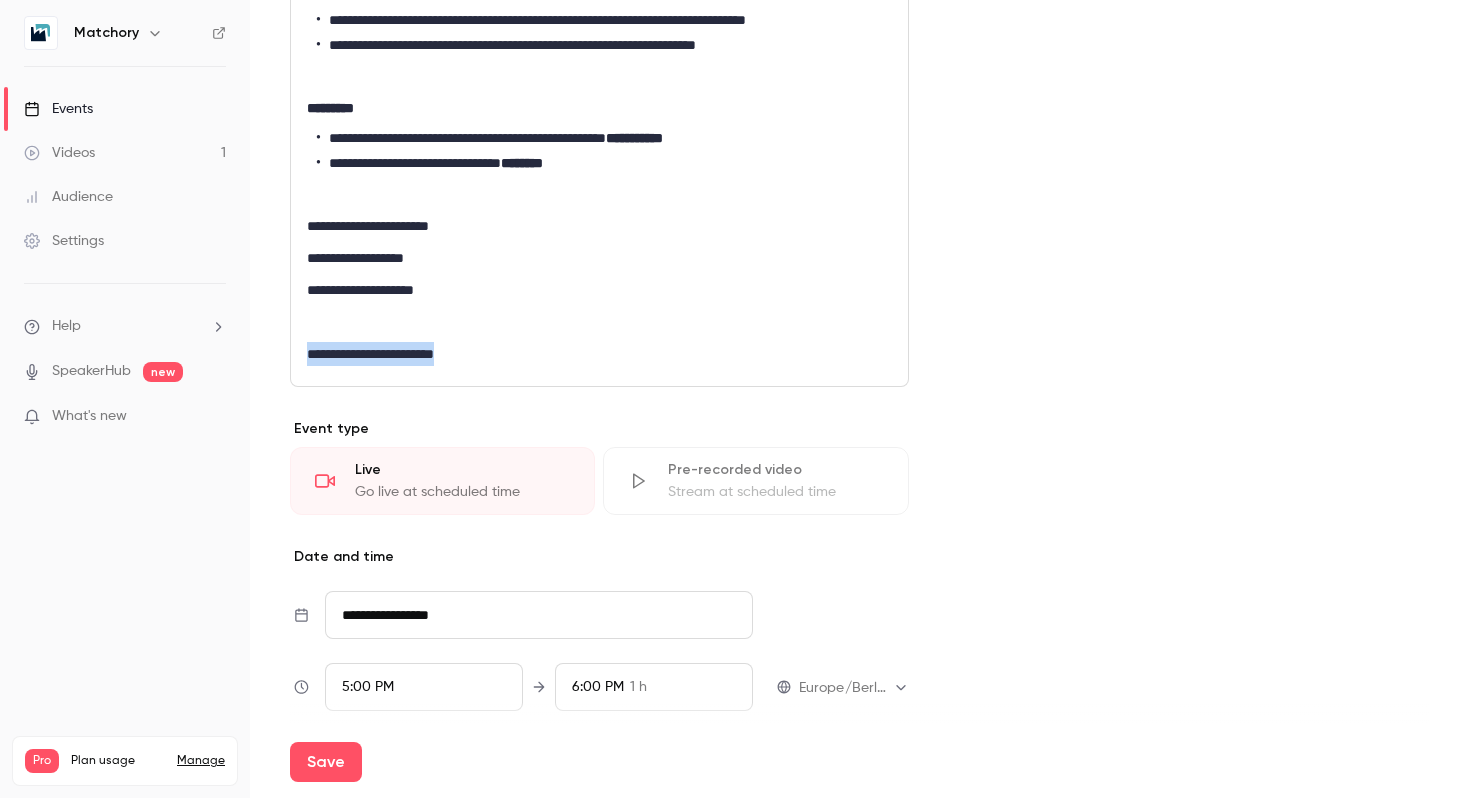 drag, startPoint x: 489, startPoint y: 378, endPoint x: 299, endPoint y: 375, distance: 190.02368 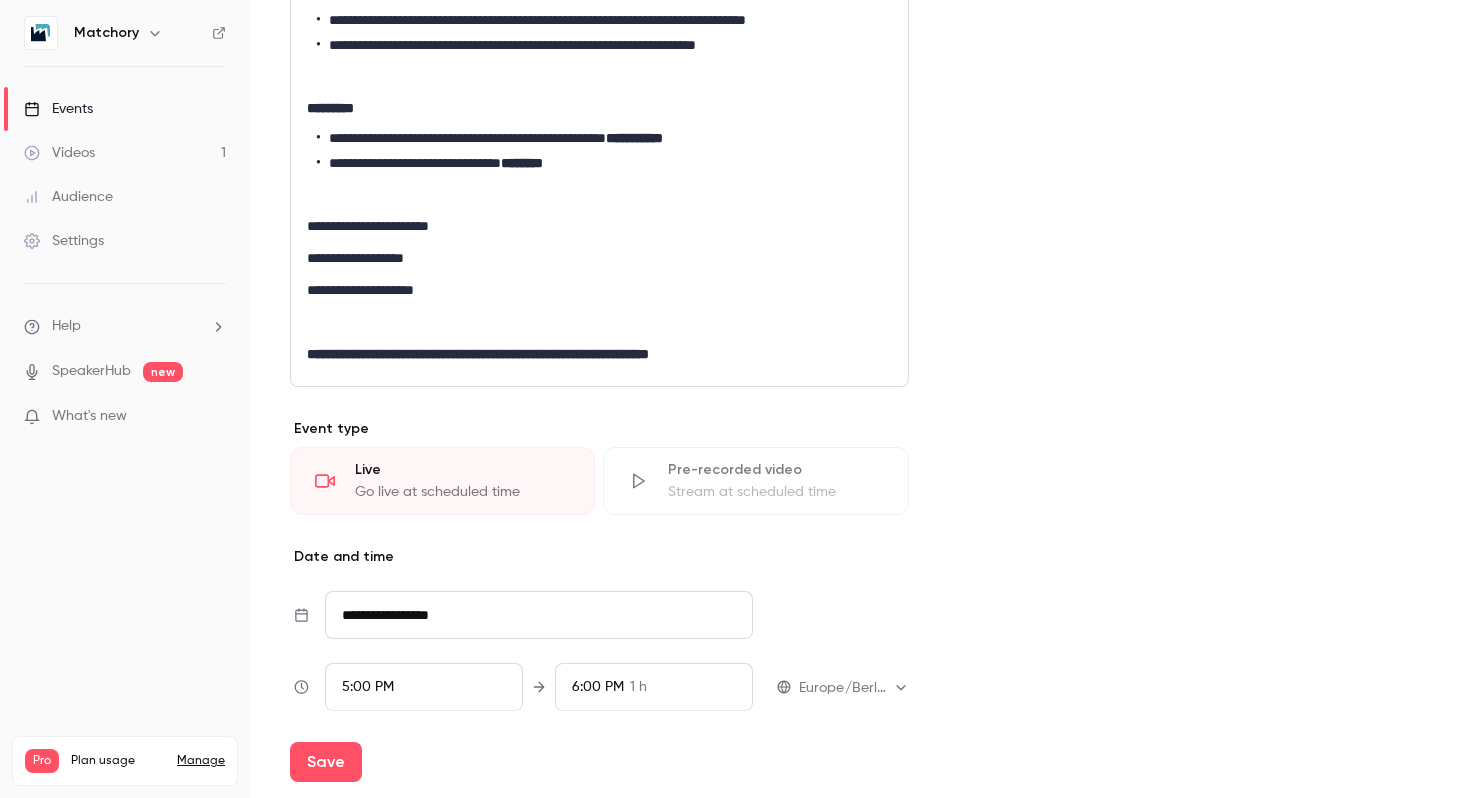 scroll, scrollTop: 0, scrollLeft: 0, axis: both 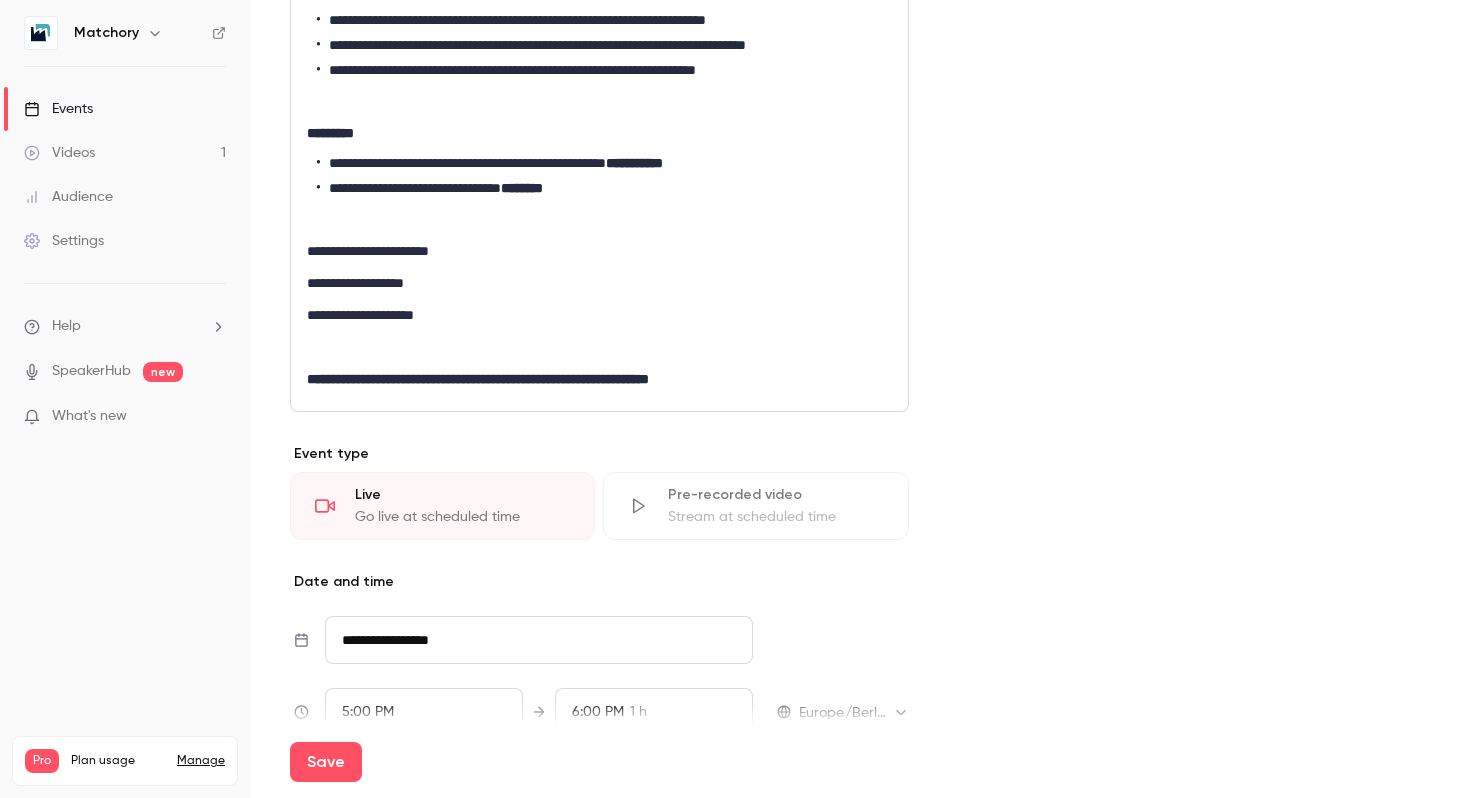click on "**********" at bounding box center (478, 379) 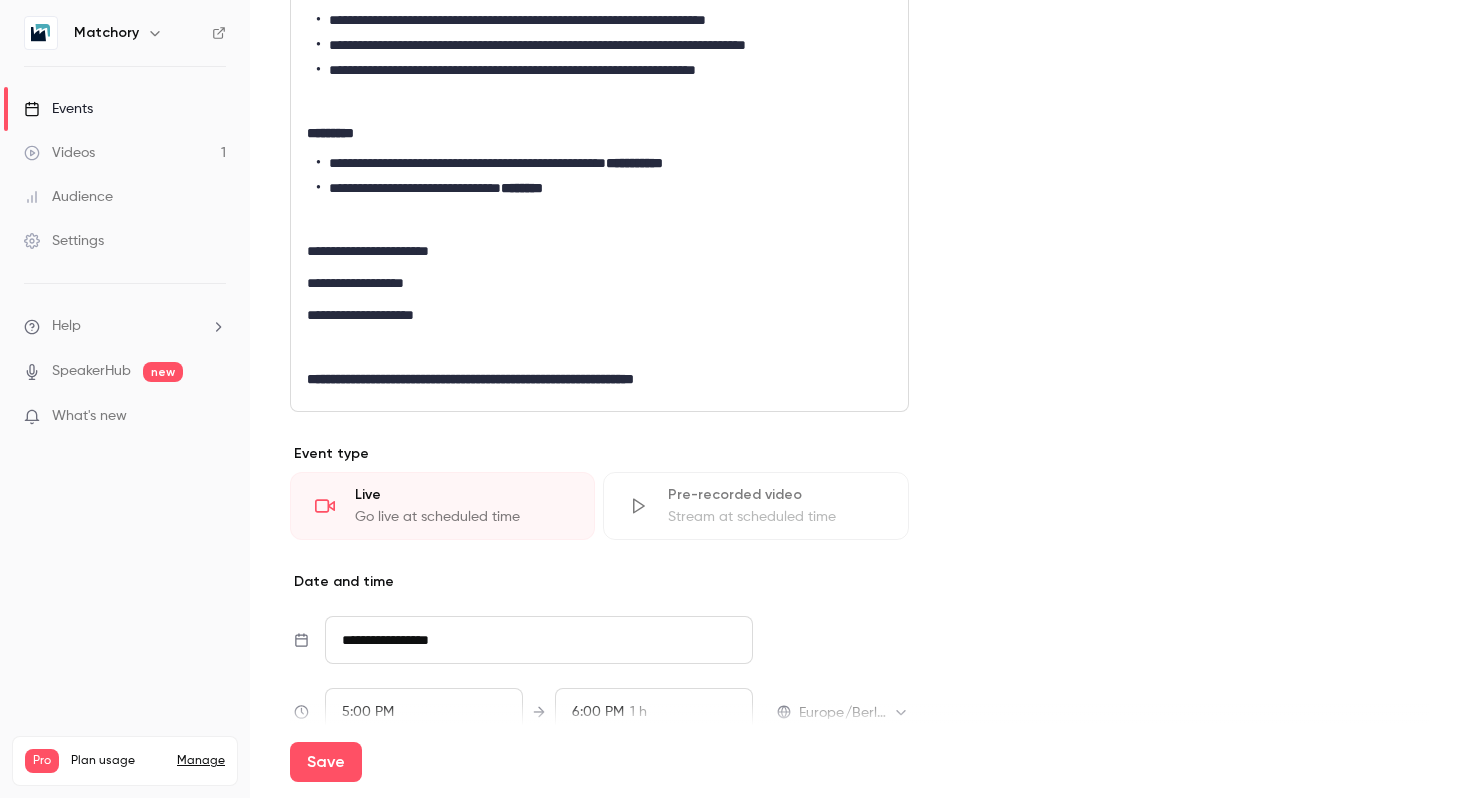 click on "**********" at bounding box center [599, 379] 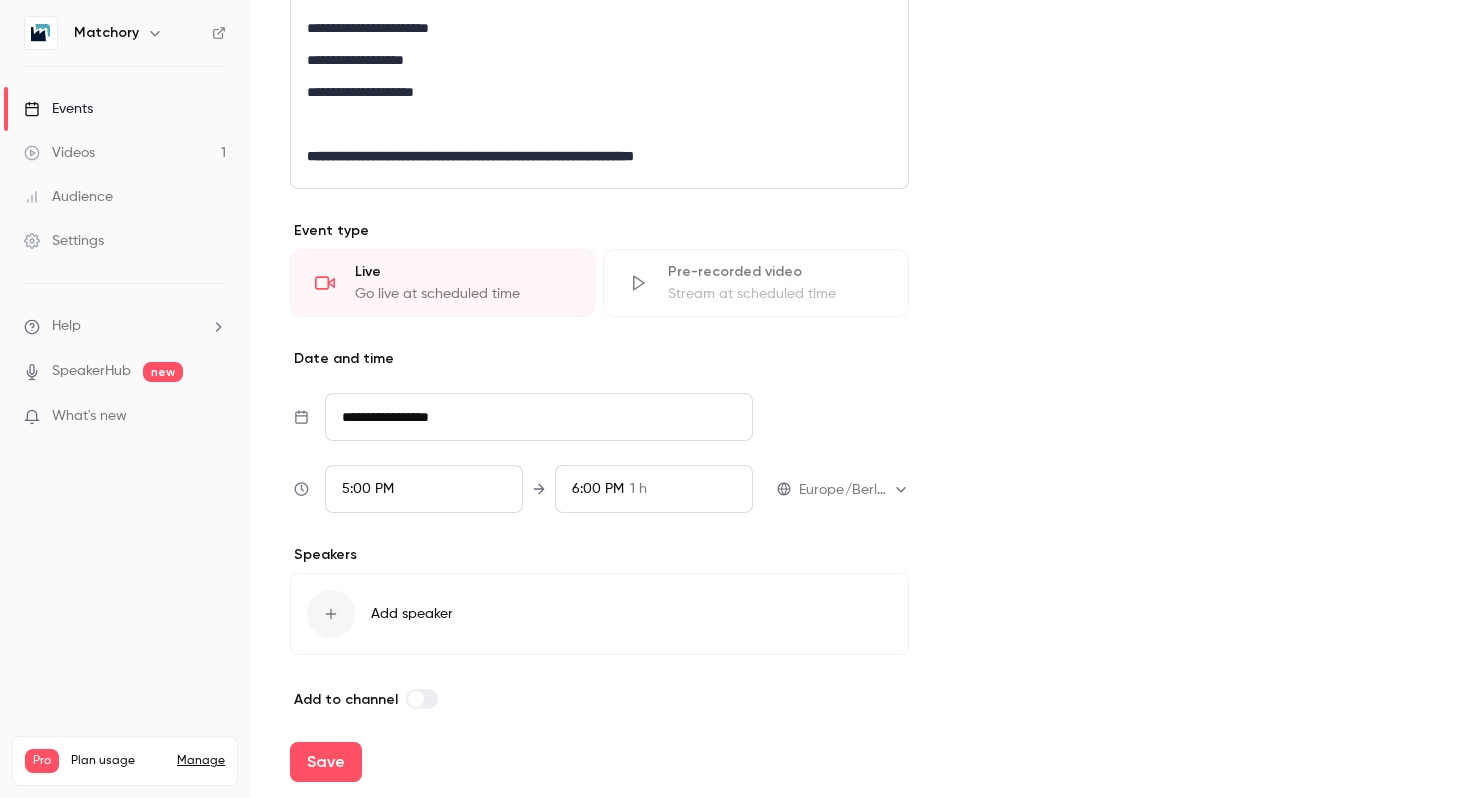 scroll, scrollTop: 805, scrollLeft: 0, axis: vertical 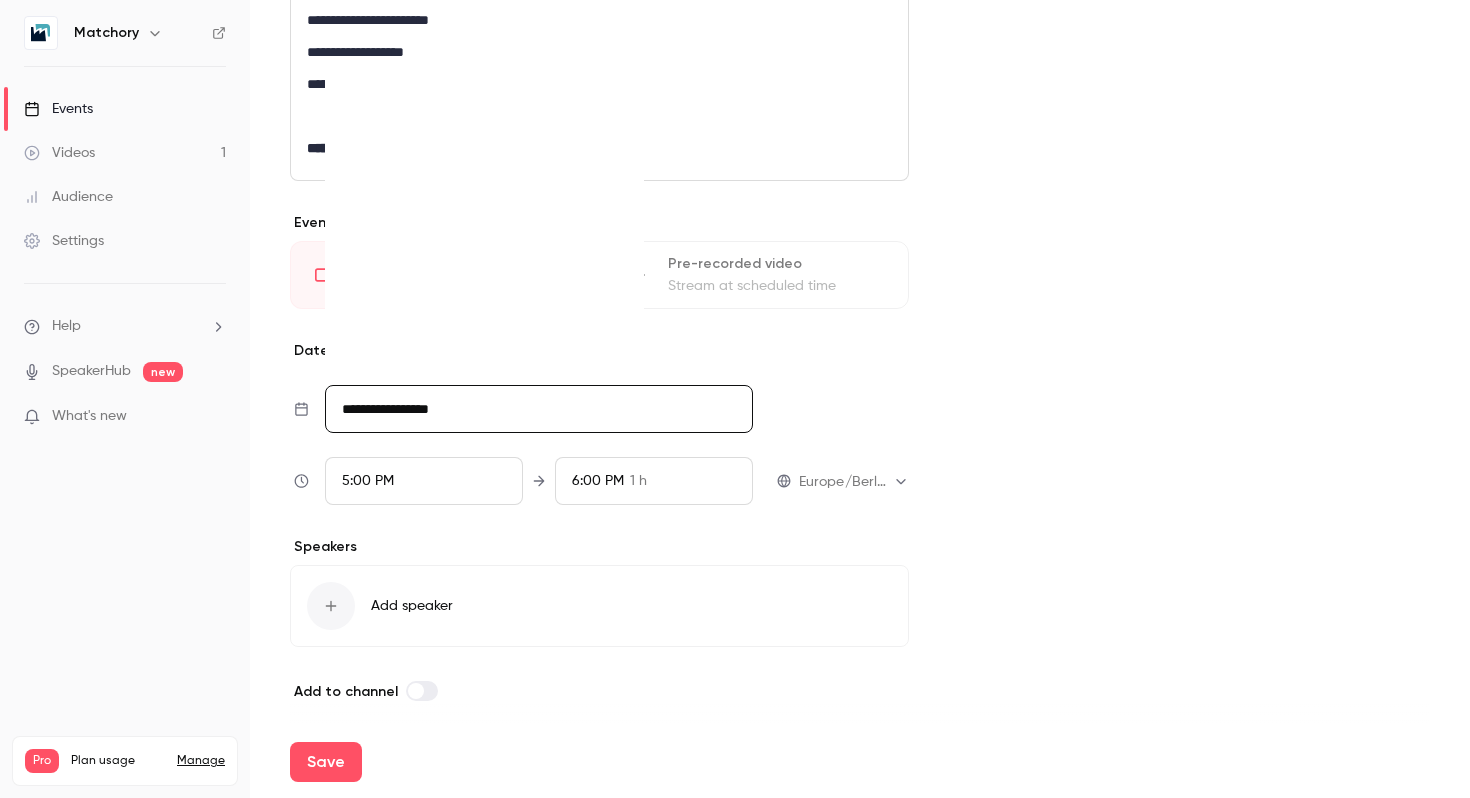click on "**********" at bounding box center (539, 409) 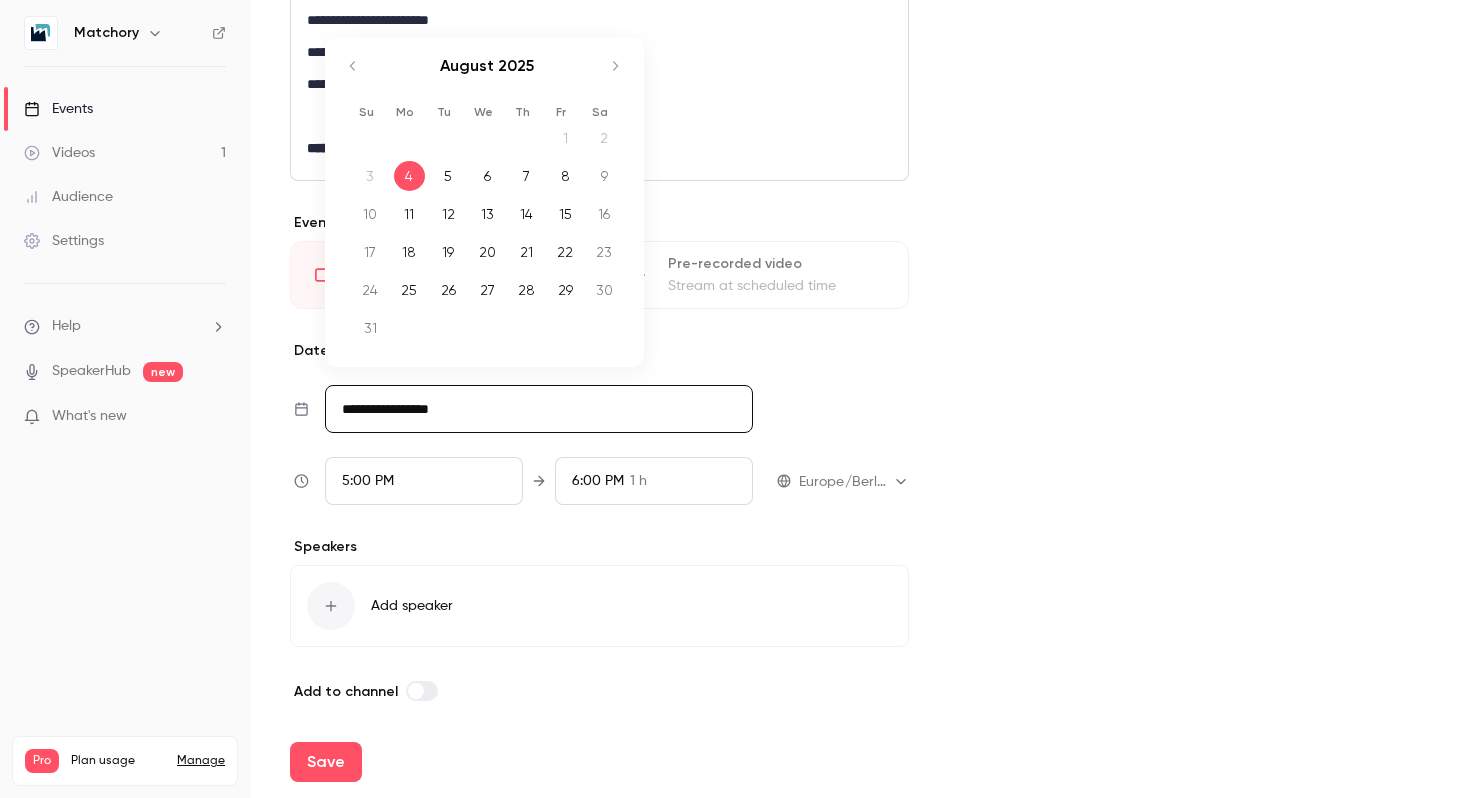 click 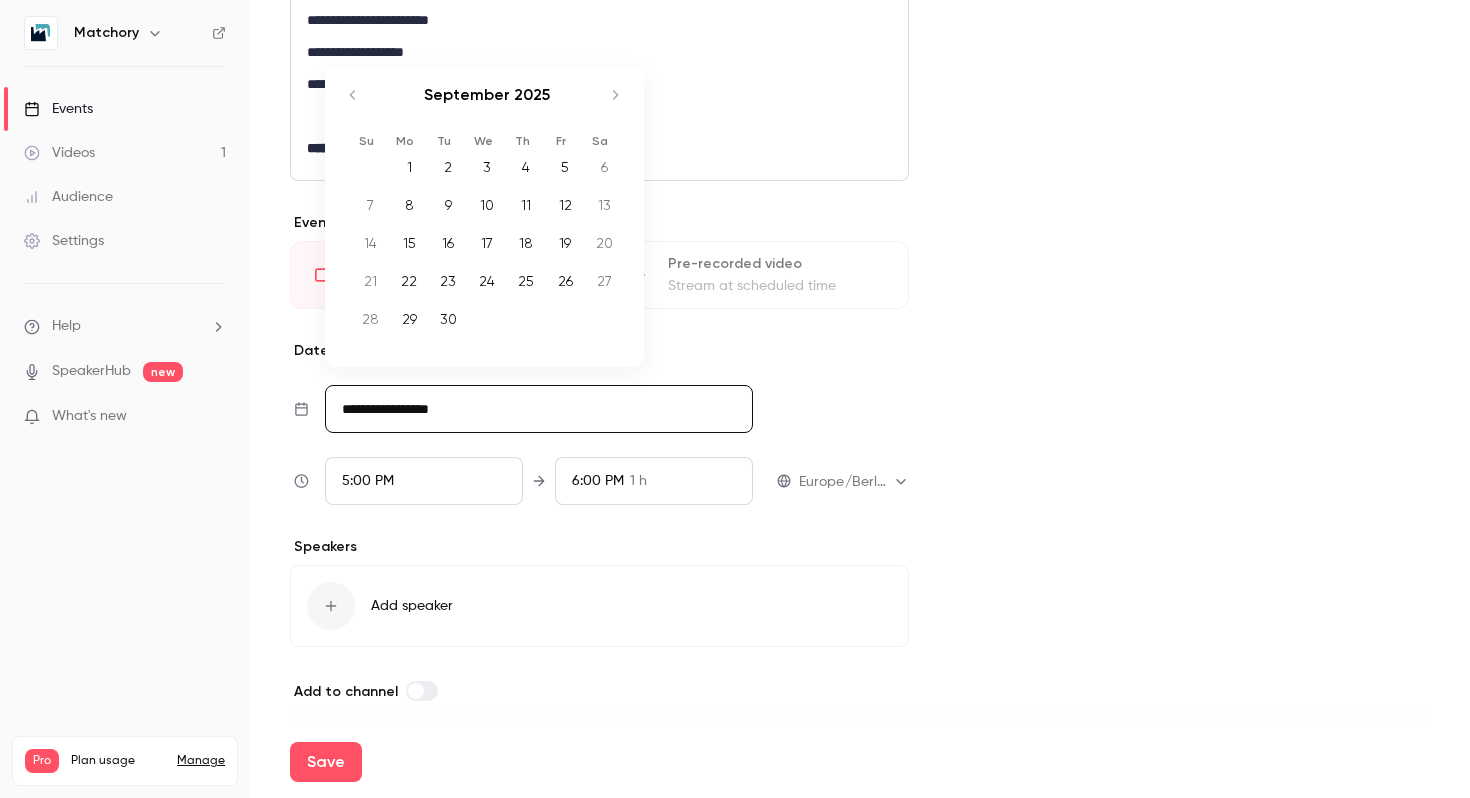 click on "4" at bounding box center [526, 167] 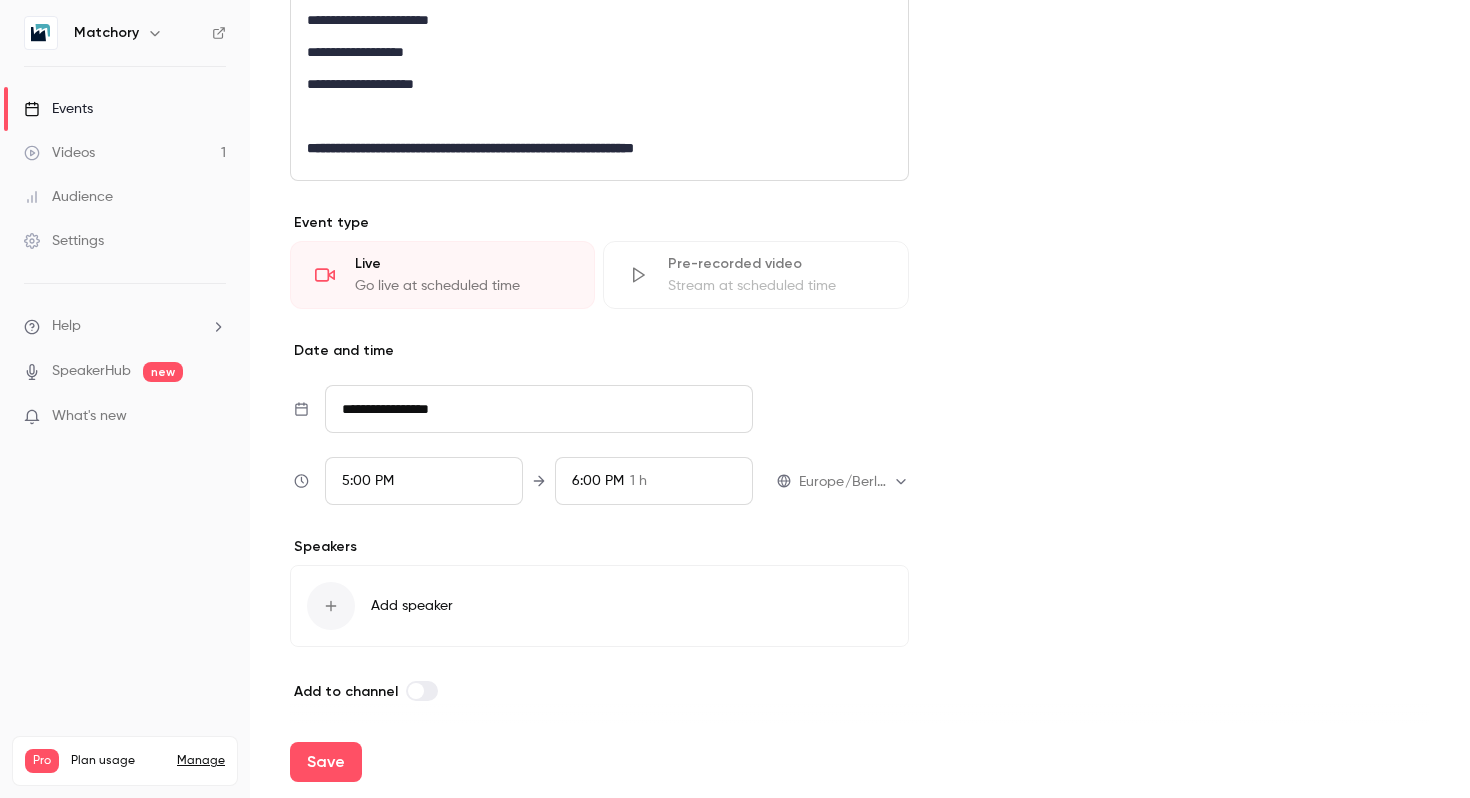 click on "5:00 PM" at bounding box center [368, 481] 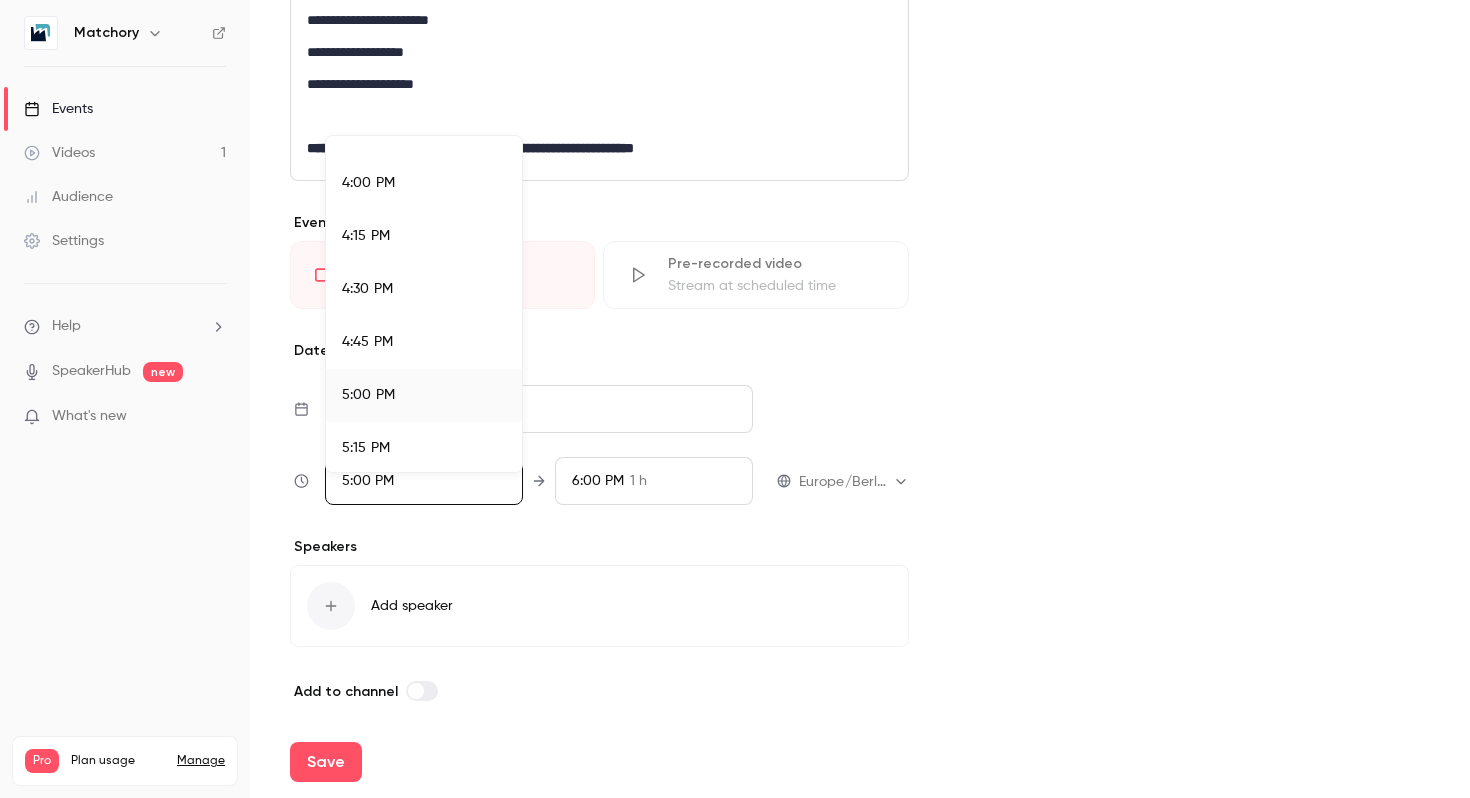 scroll, scrollTop: 3342, scrollLeft: 0, axis: vertical 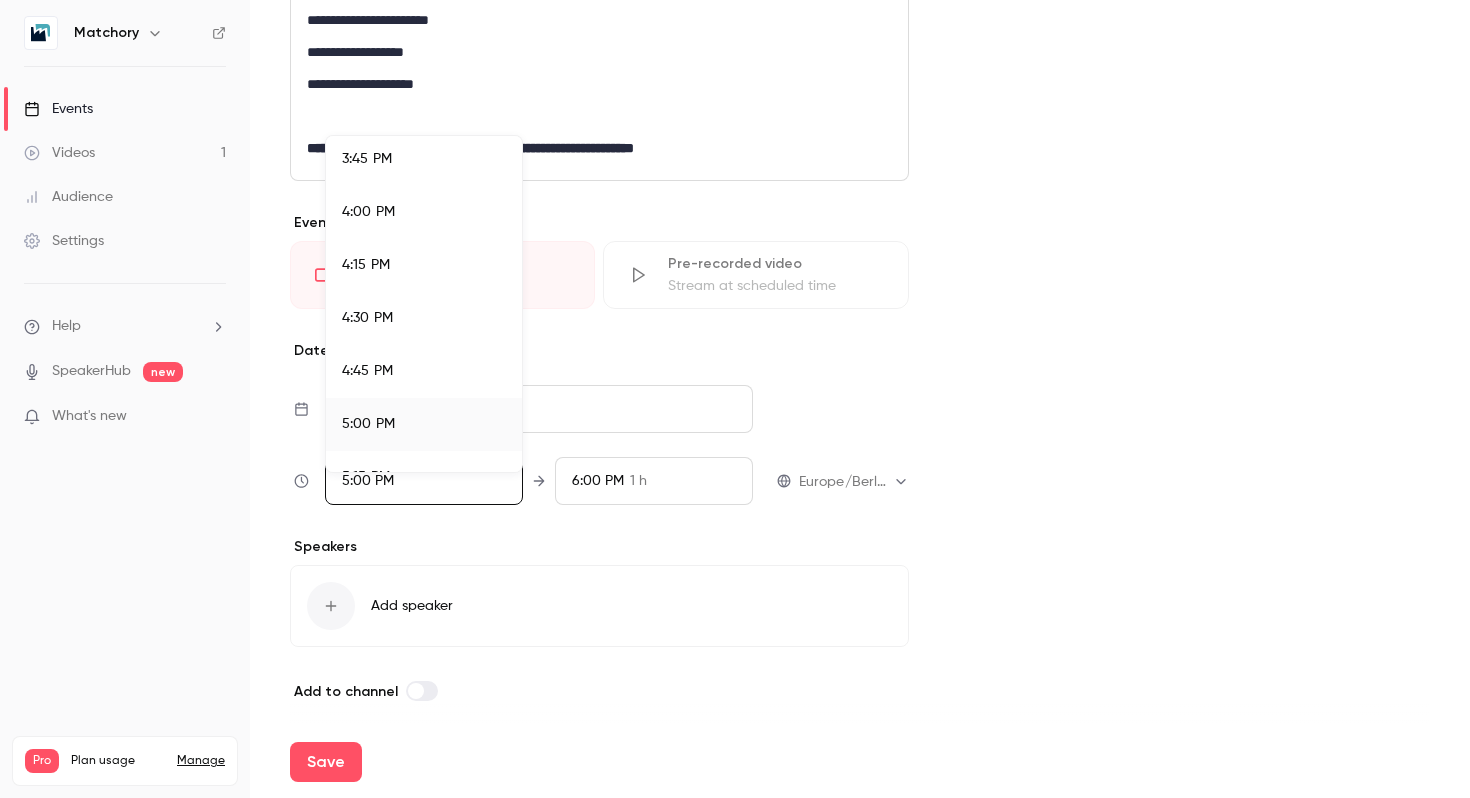 click on "4:00 PM" at bounding box center [368, 212] 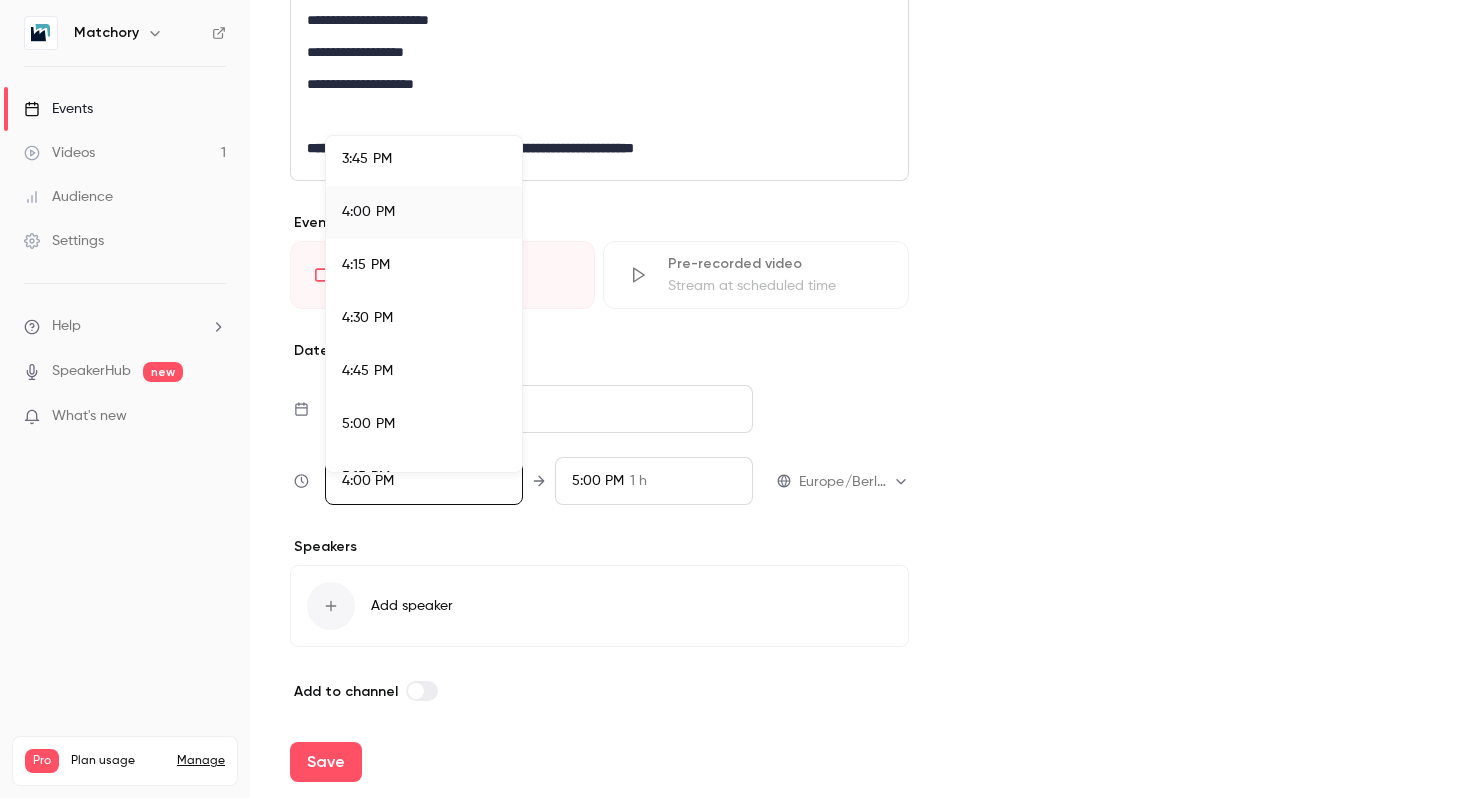 click at bounding box center (735, 399) 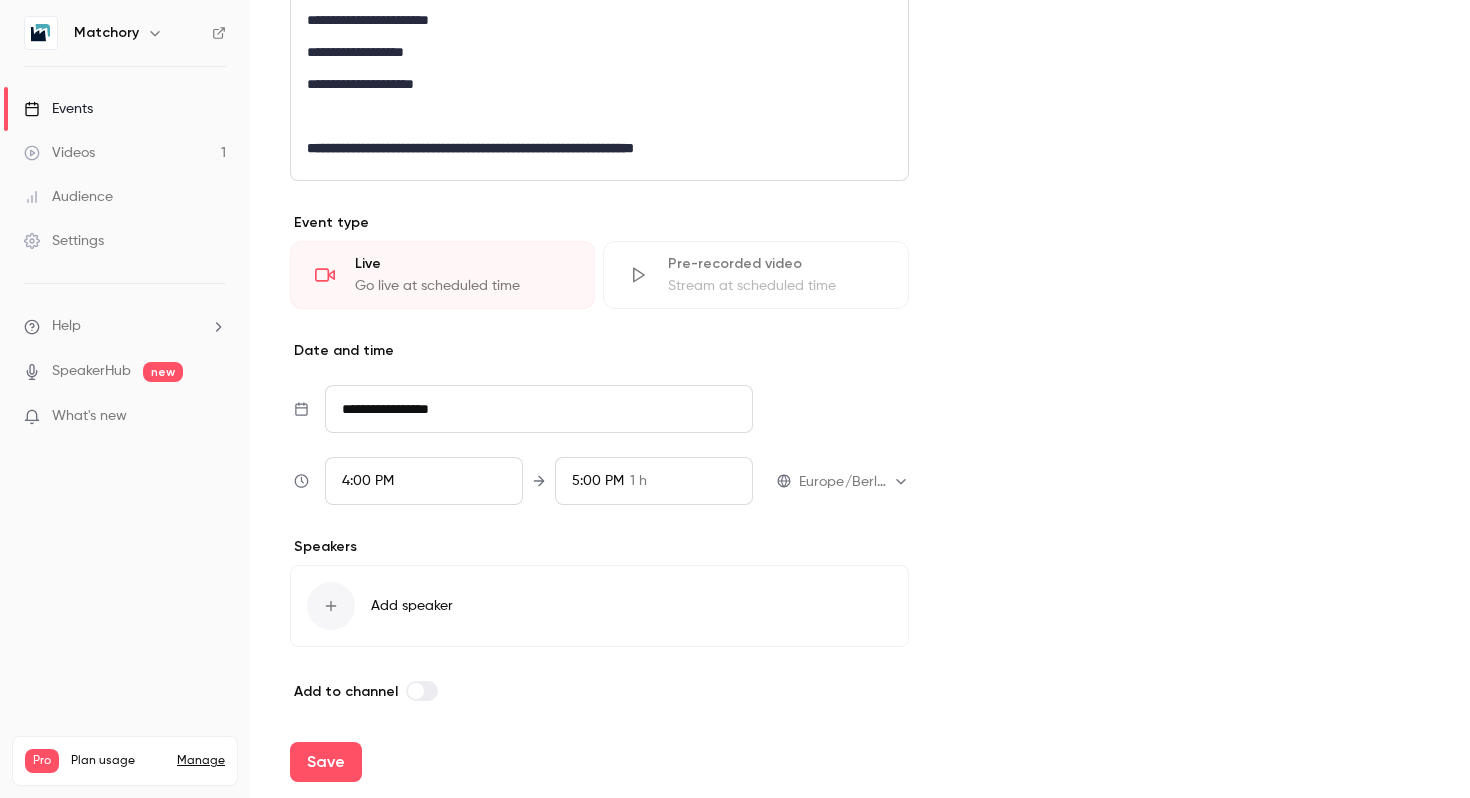 click 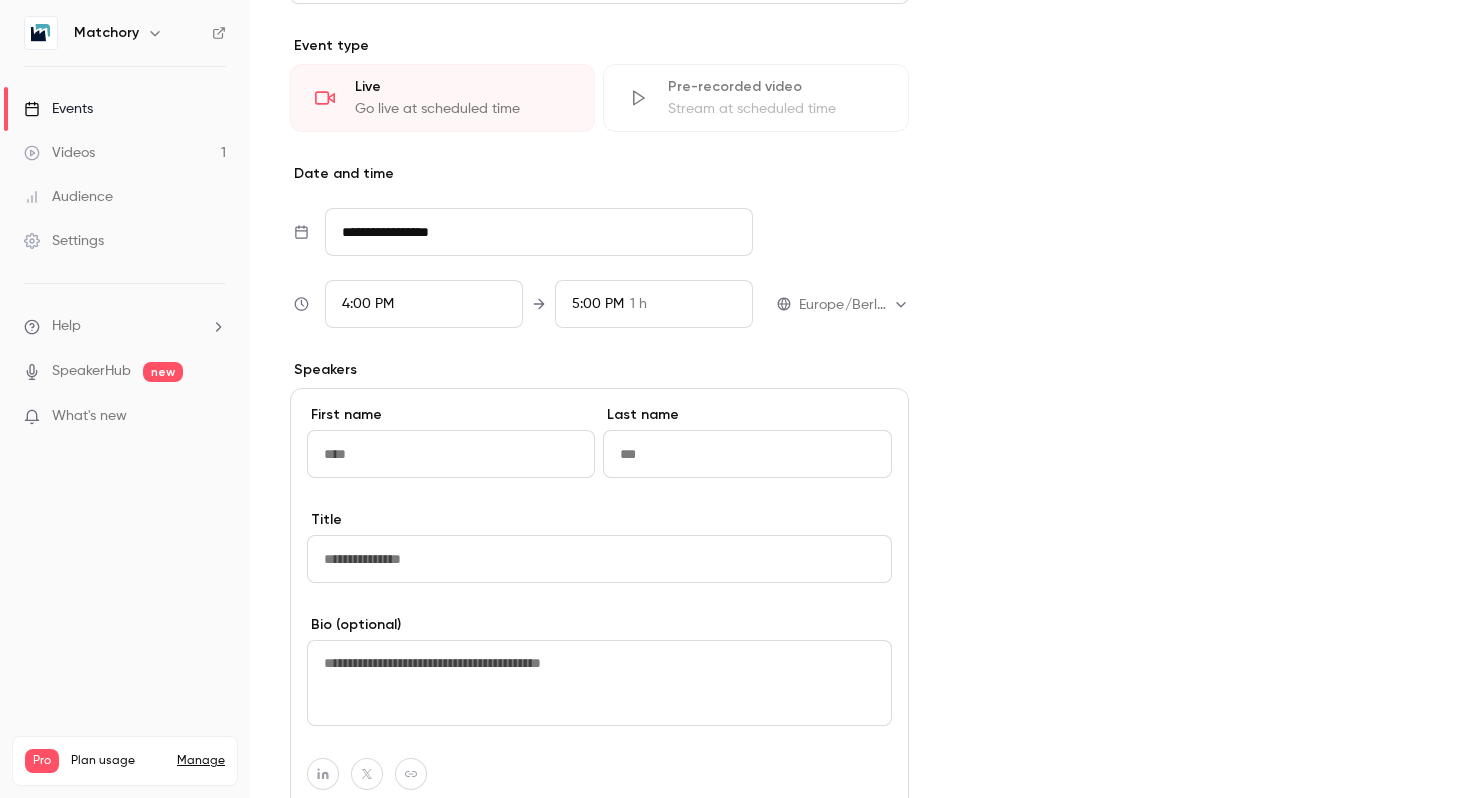scroll, scrollTop: 983, scrollLeft: 0, axis: vertical 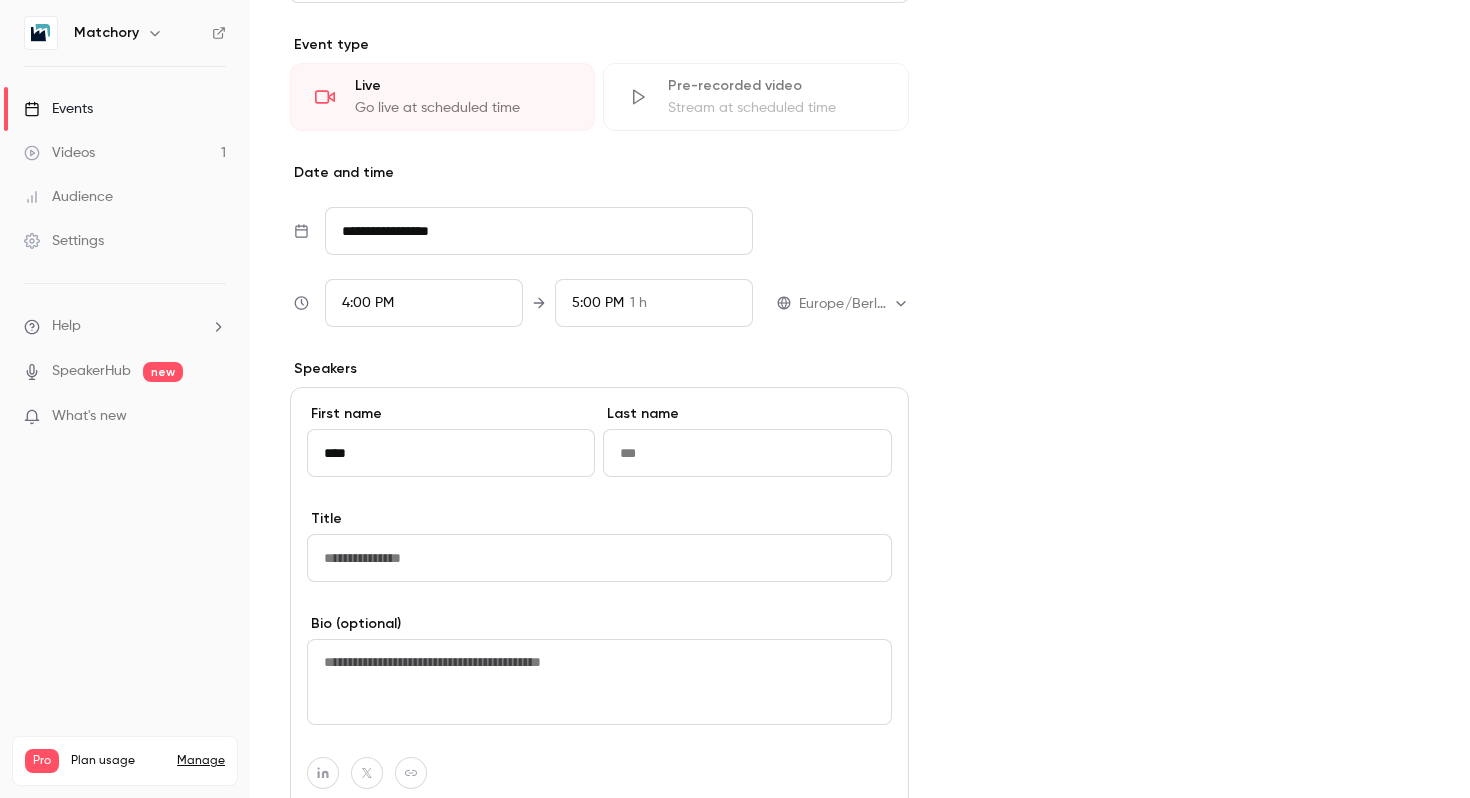 type on "****" 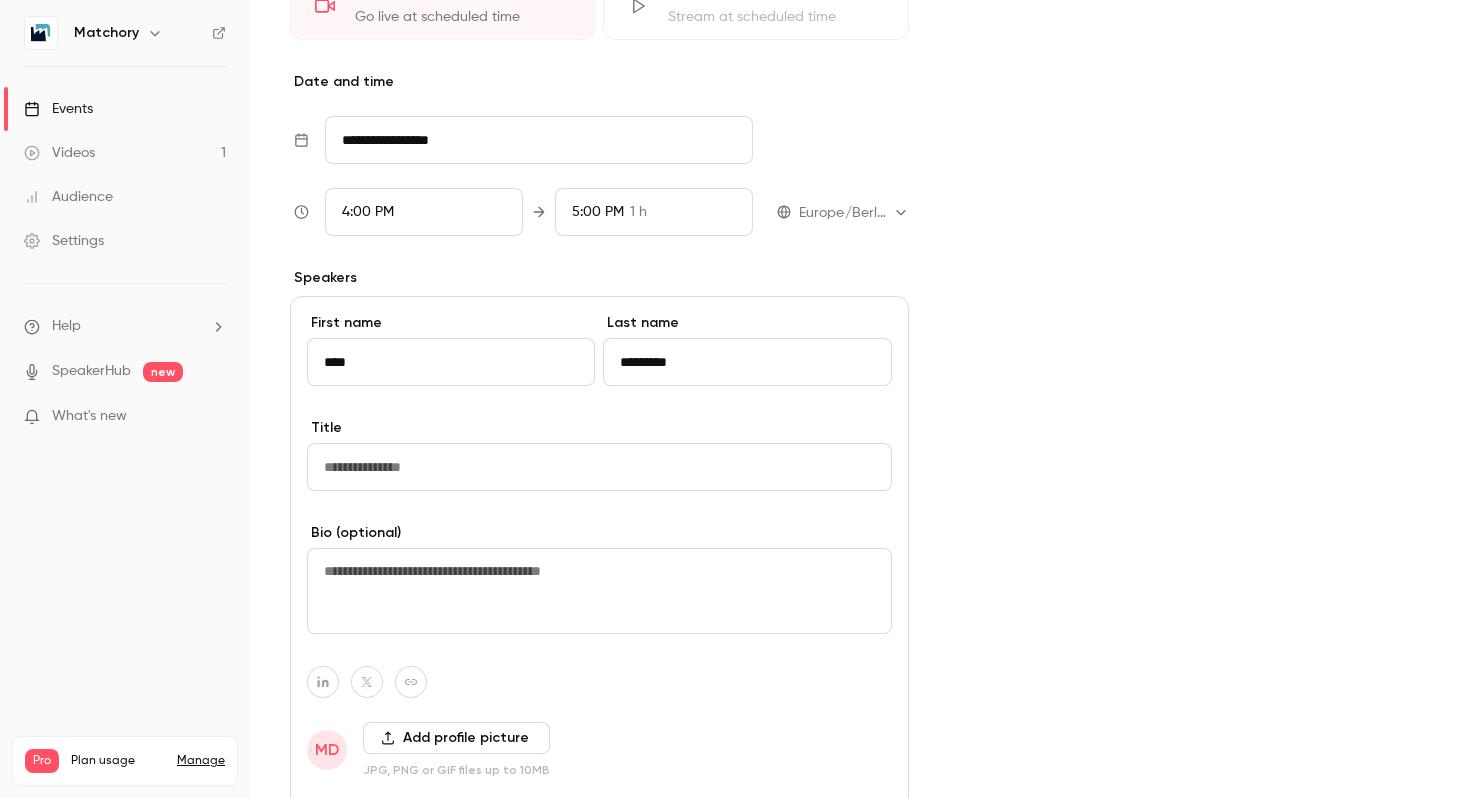 scroll, scrollTop: 1081, scrollLeft: 0, axis: vertical 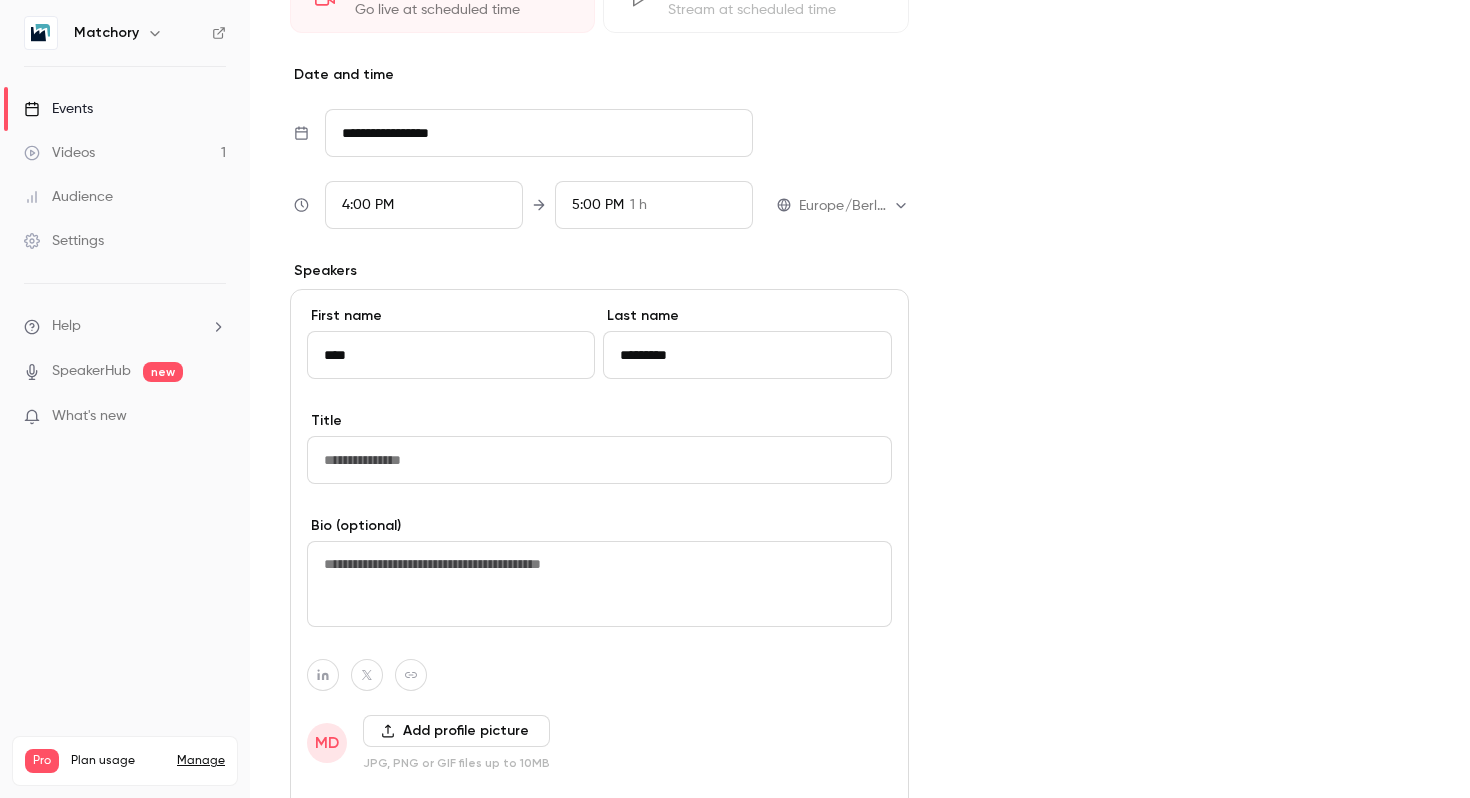 type on "*********" 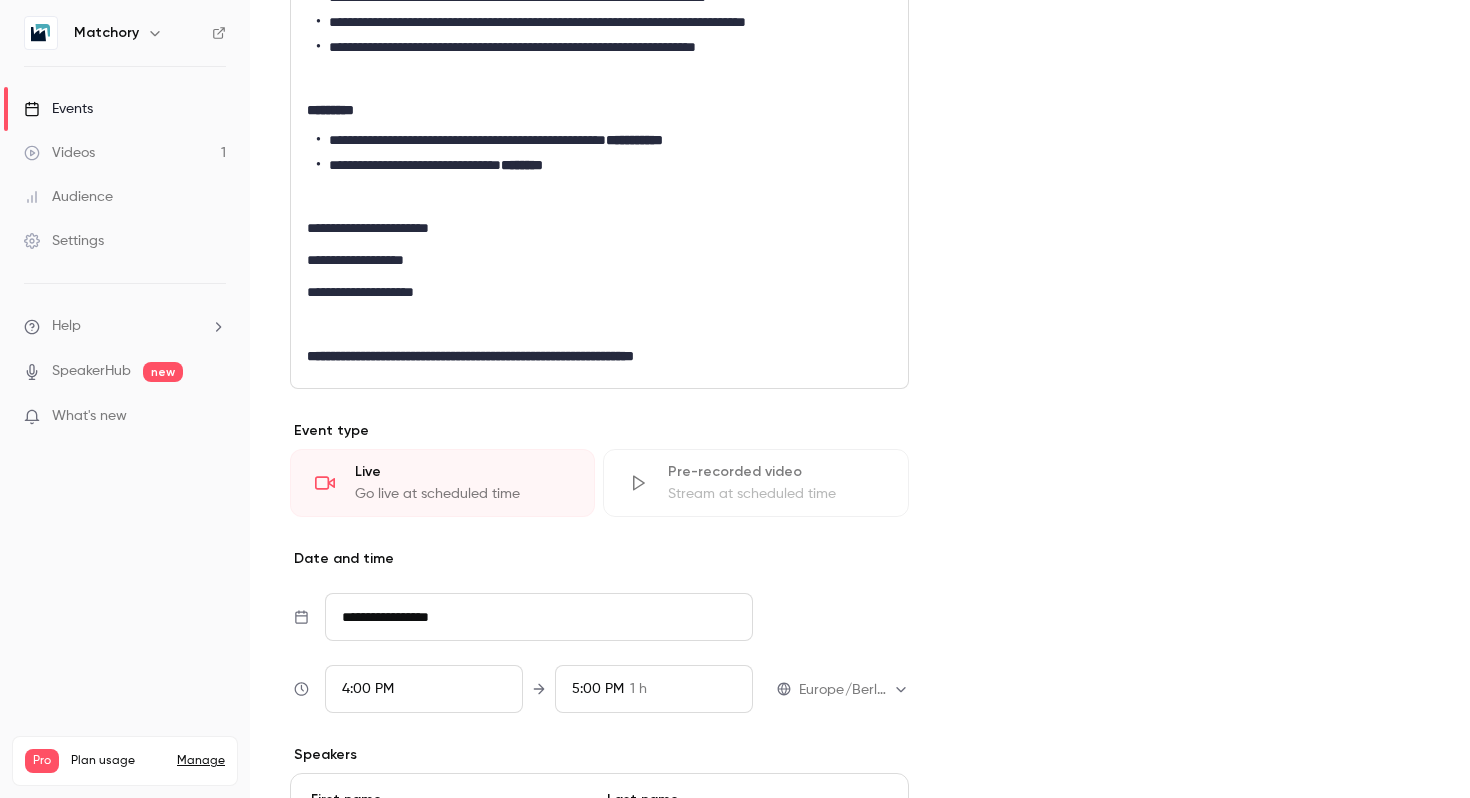 scroll, scrollTop: 520, scrollLeft: 0, axis: vertical 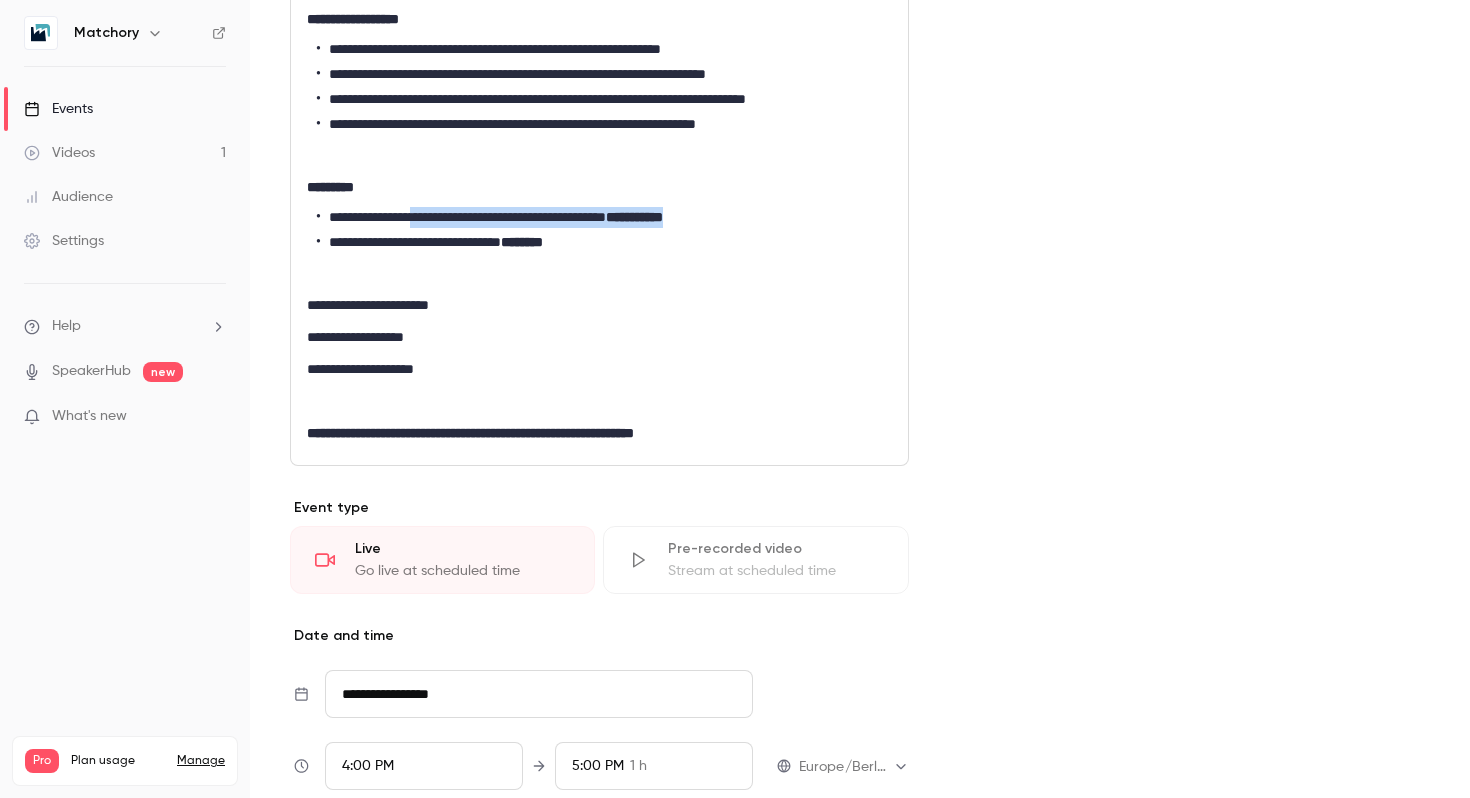 drag, startPoint x: 447, startPoint y: 241, endPoint x: 805, endPoint y: 238, distance: 358.01257 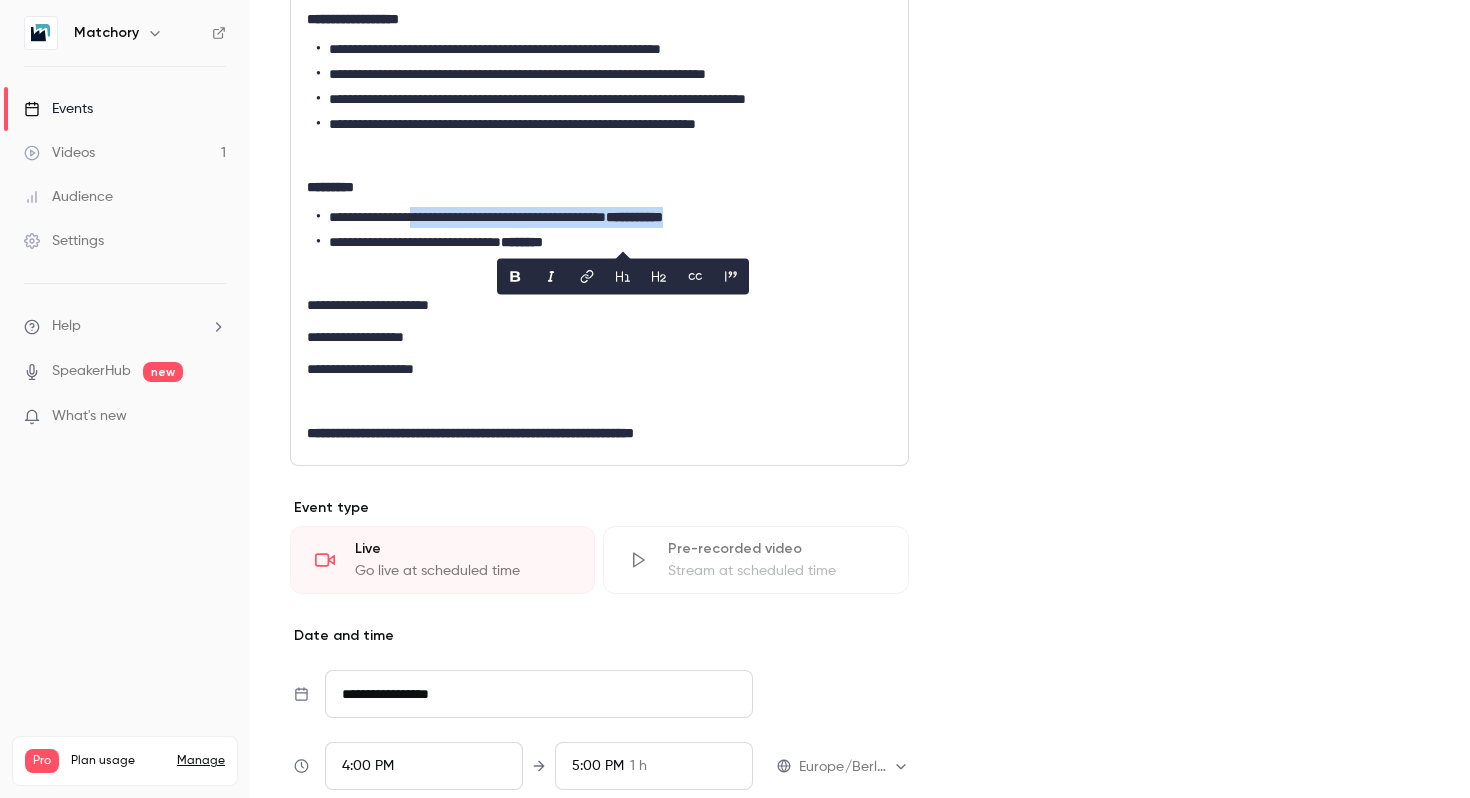 copy on "[REDACTED]" 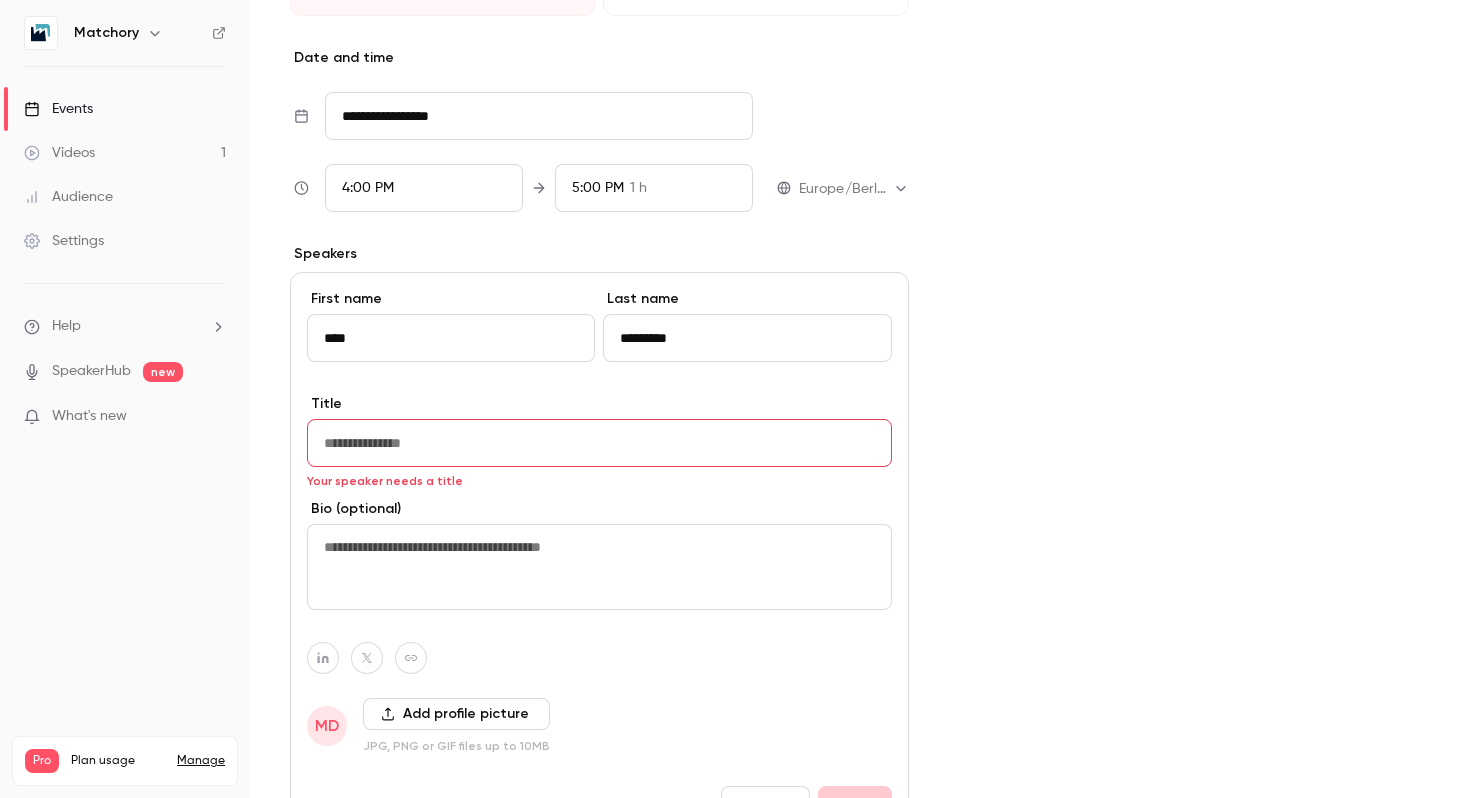 scroll, scrollTop: 1146, scrollLeft: 0, axis: vertical 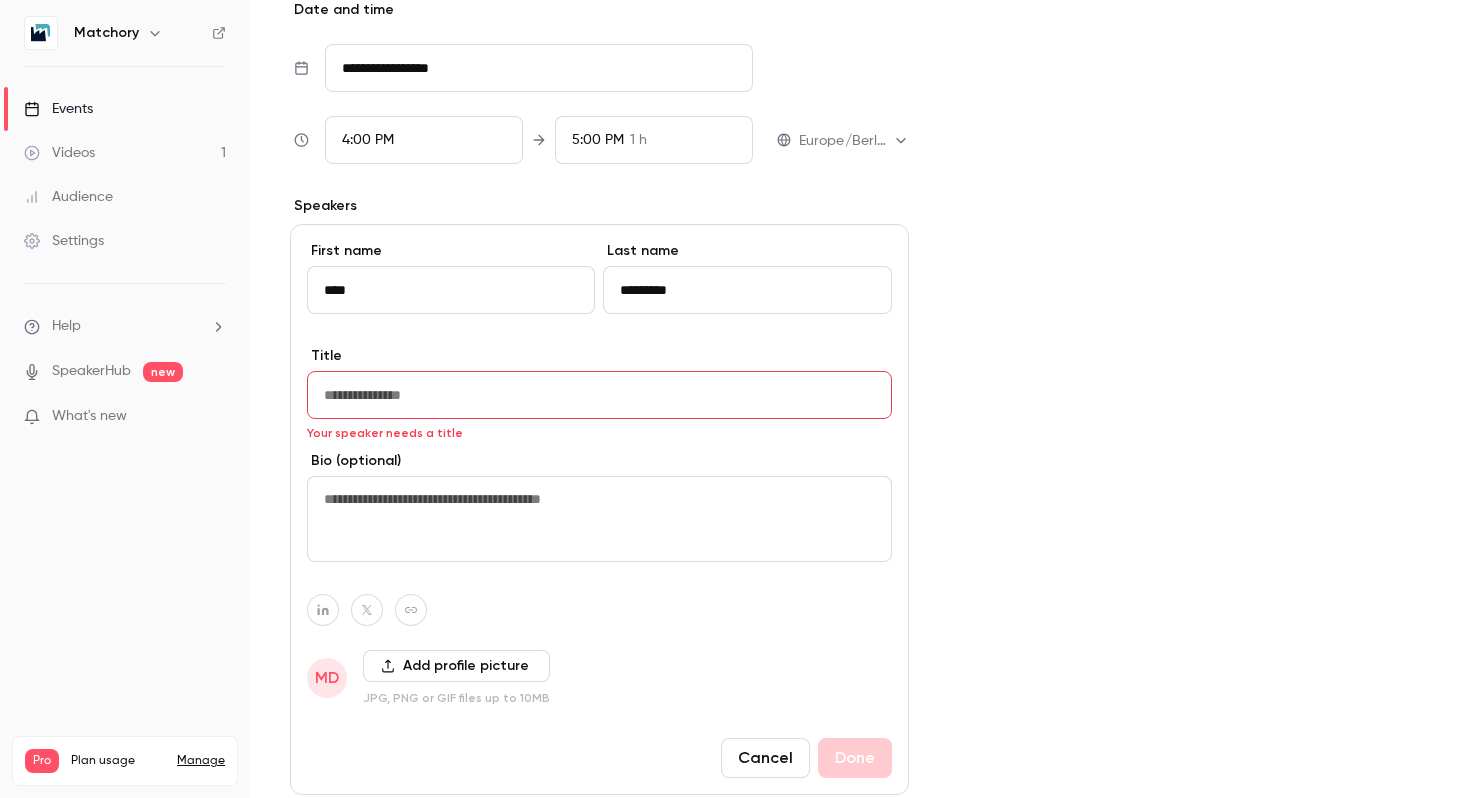 click at bounding box center (599, 395) 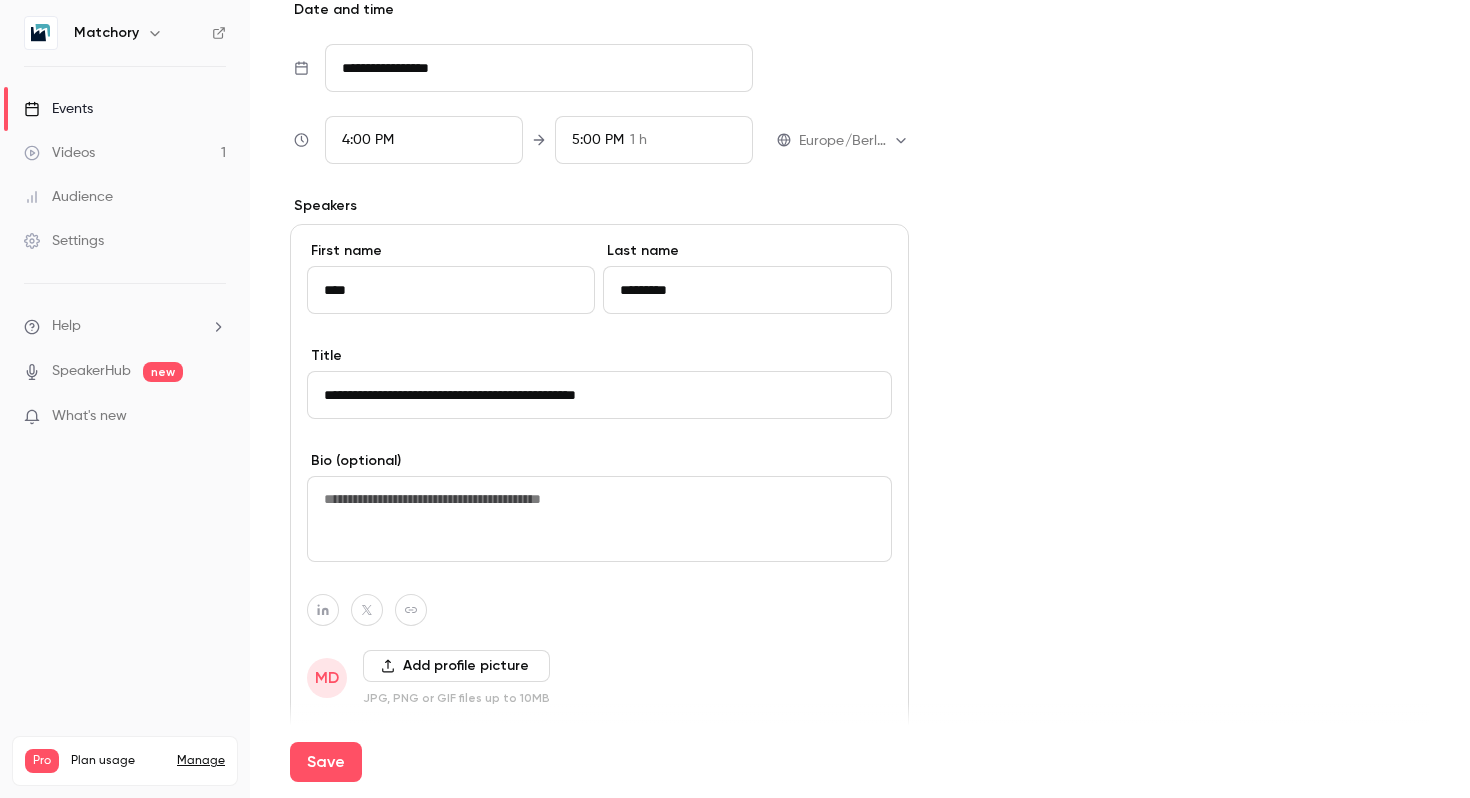type on "**********" 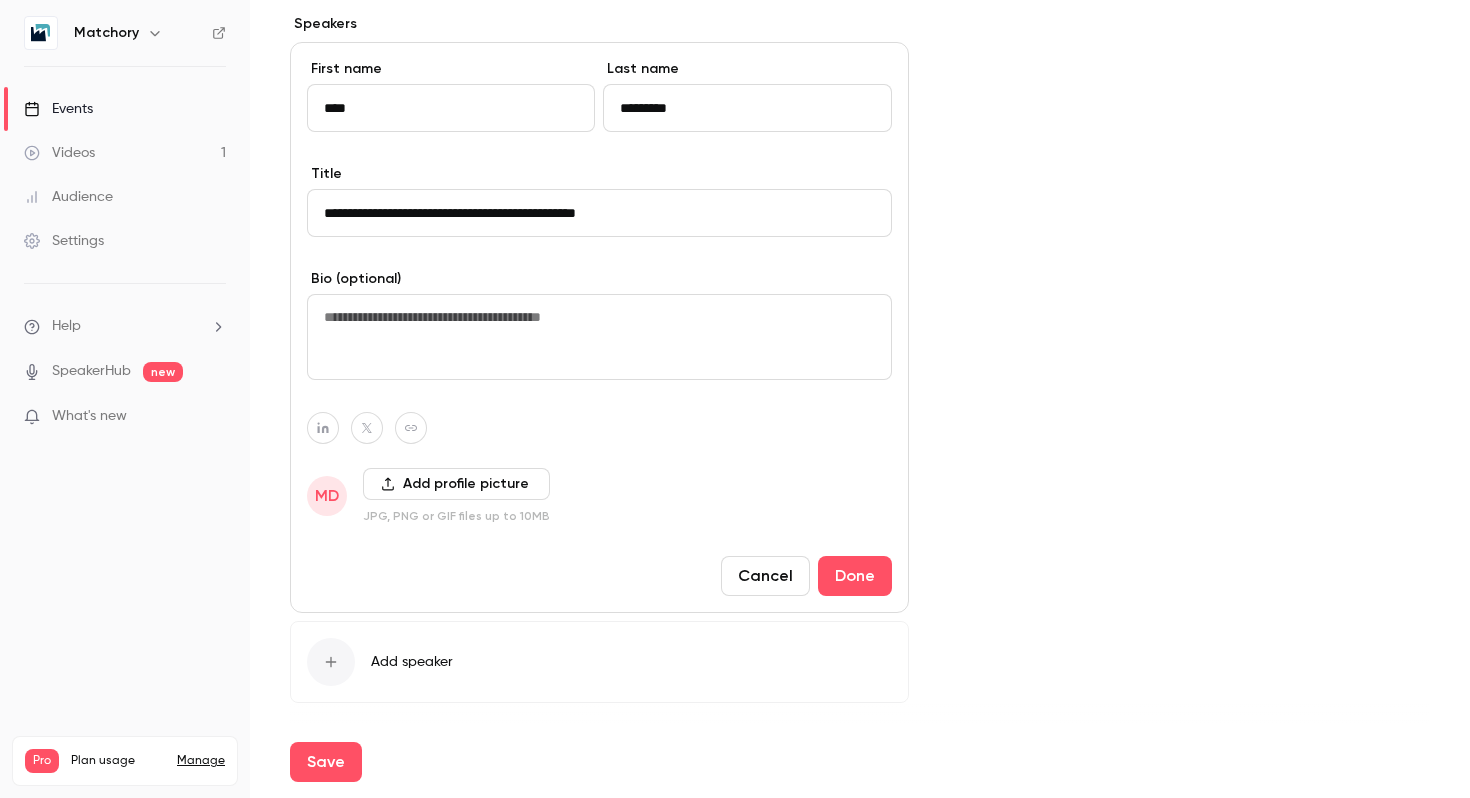 scroll, scrollTop: 1332, scrollLeft: 0, axis: vertical 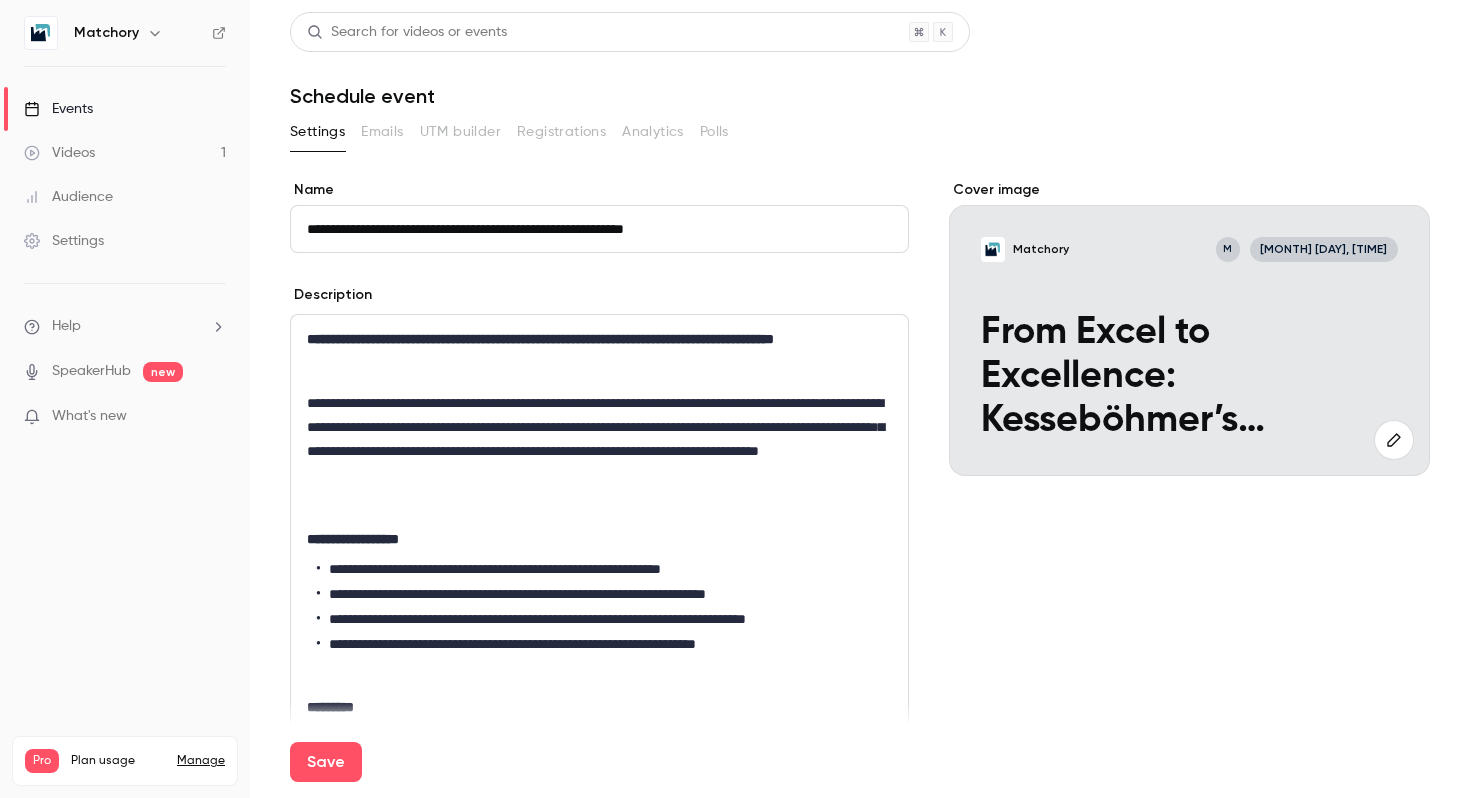 click on "**********" at bounding box center (599, 229) 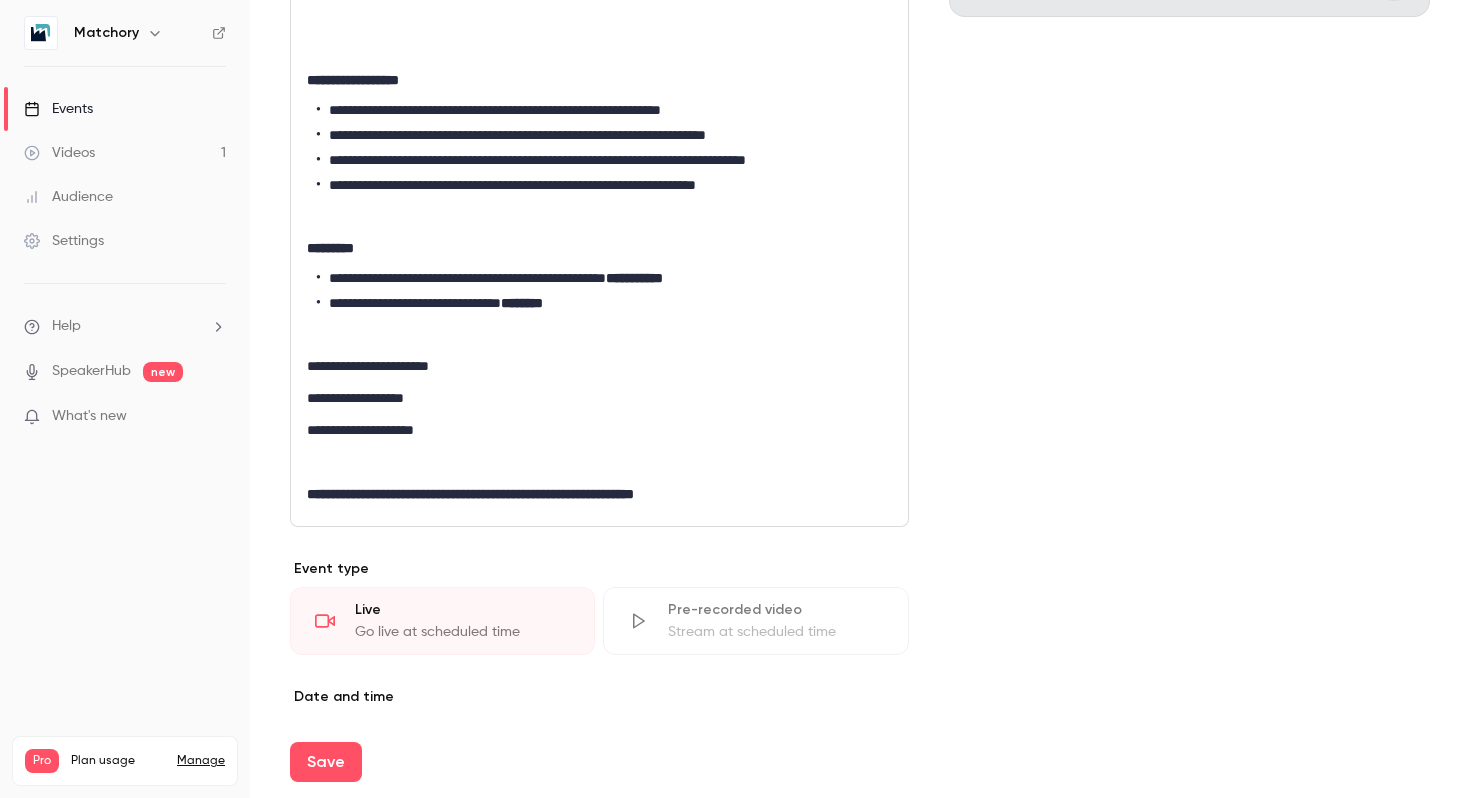 scroll, scrollTop: 489, scrollLeft: 0, axis: vertical 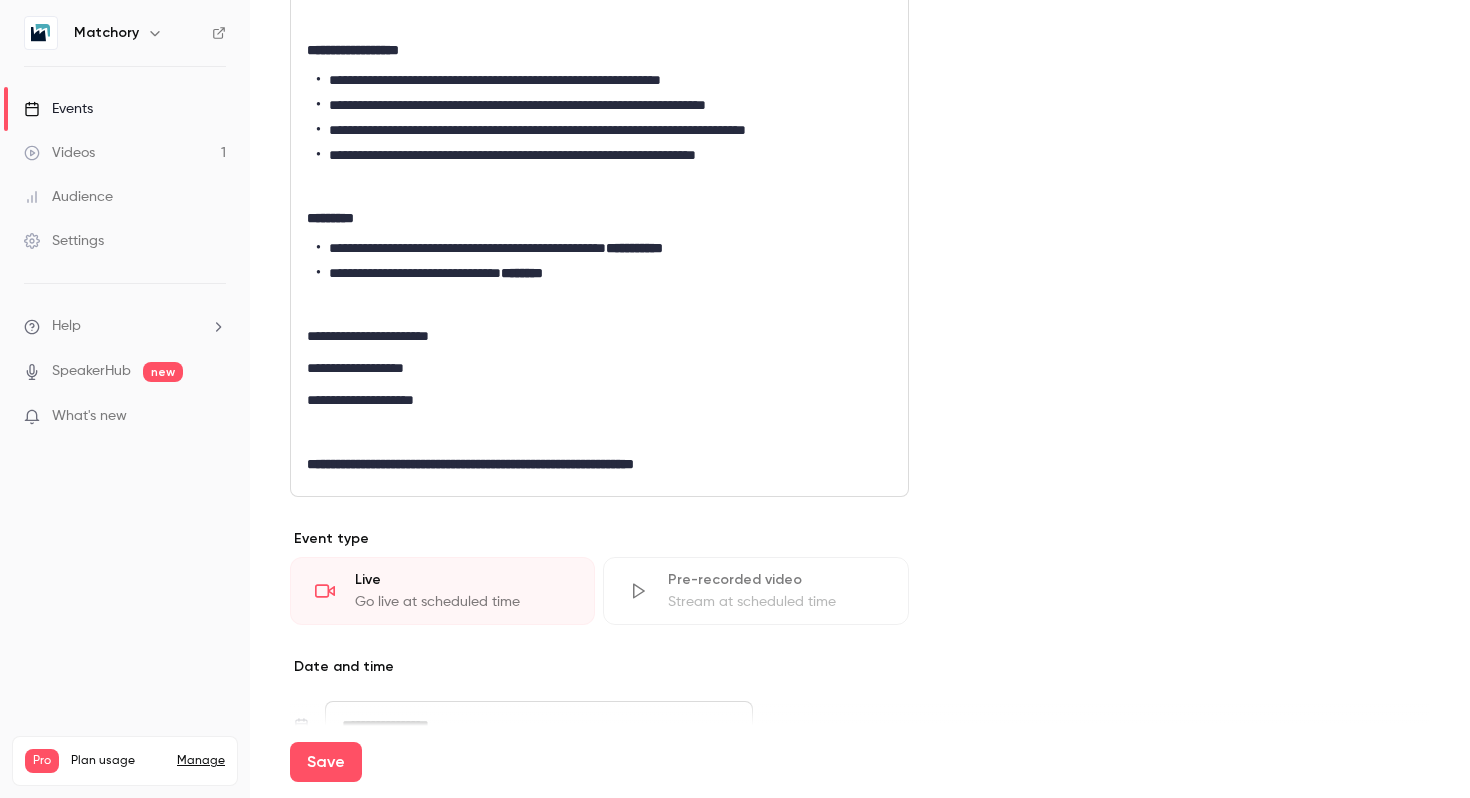 click on "**********" at bounding box center [599, 336] 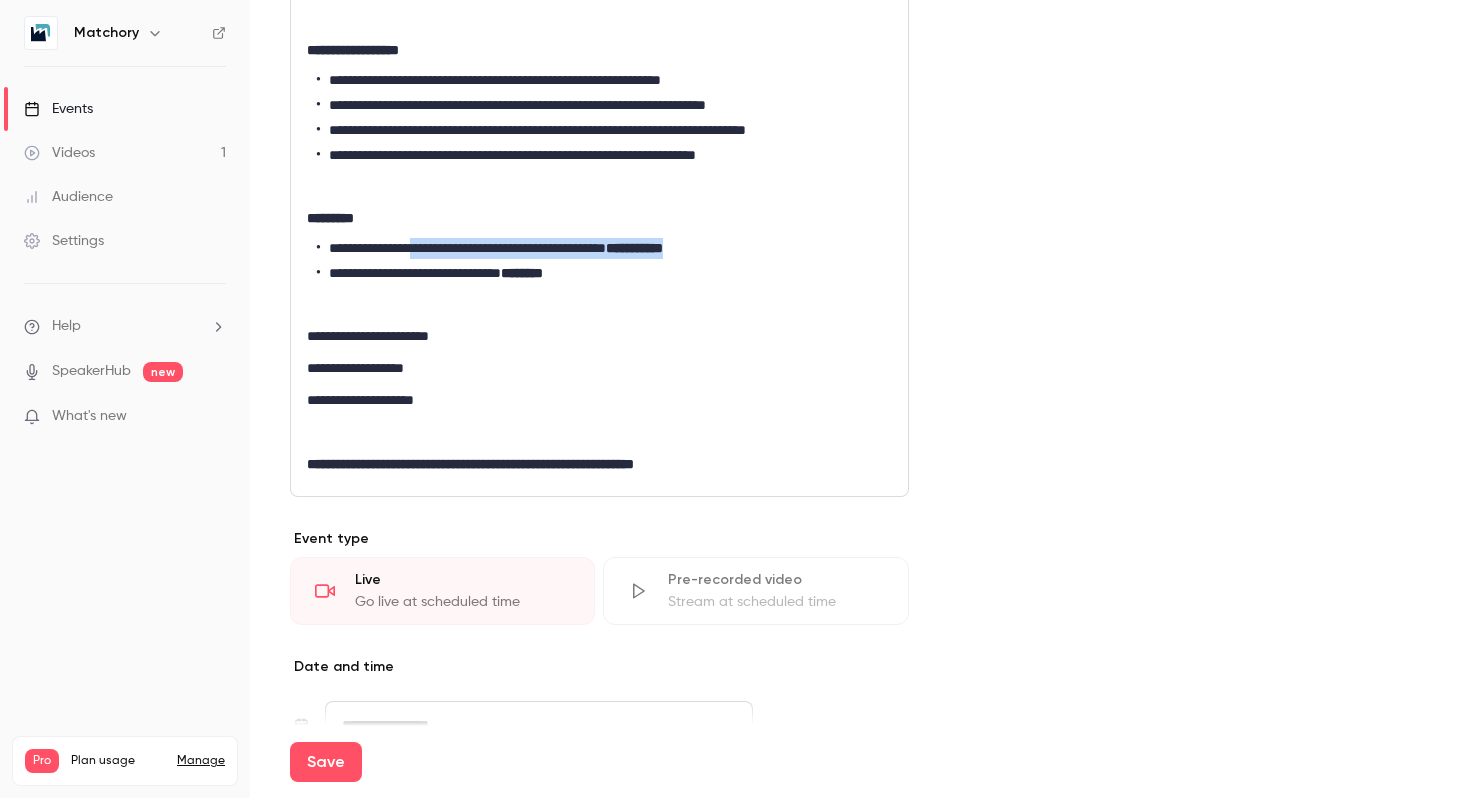 drag, startPoint x: 444, startPoint y: 265, endPoint x: 811, endPoint y: 282, distance: 367.39352 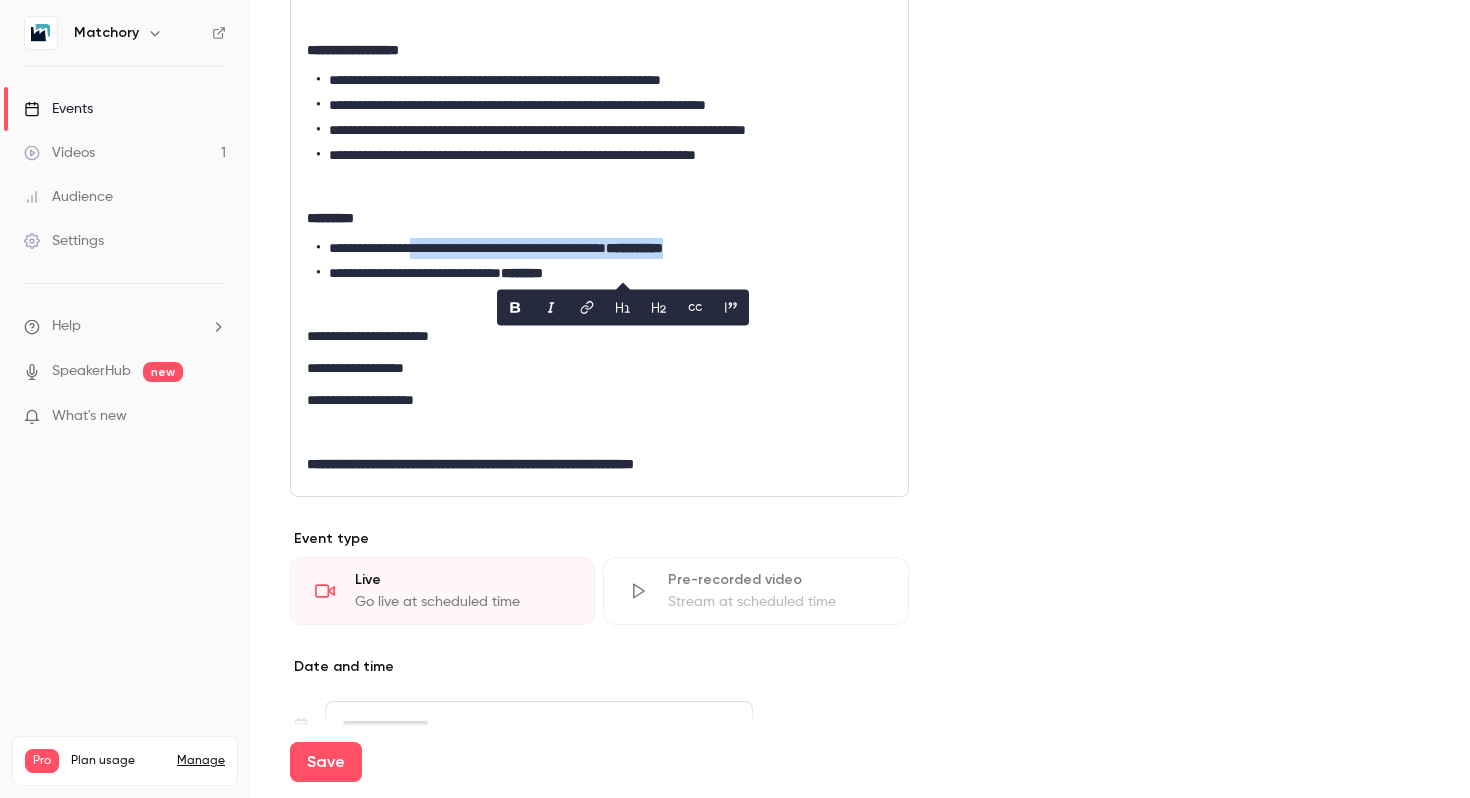 copy on "[REDACTED]" 